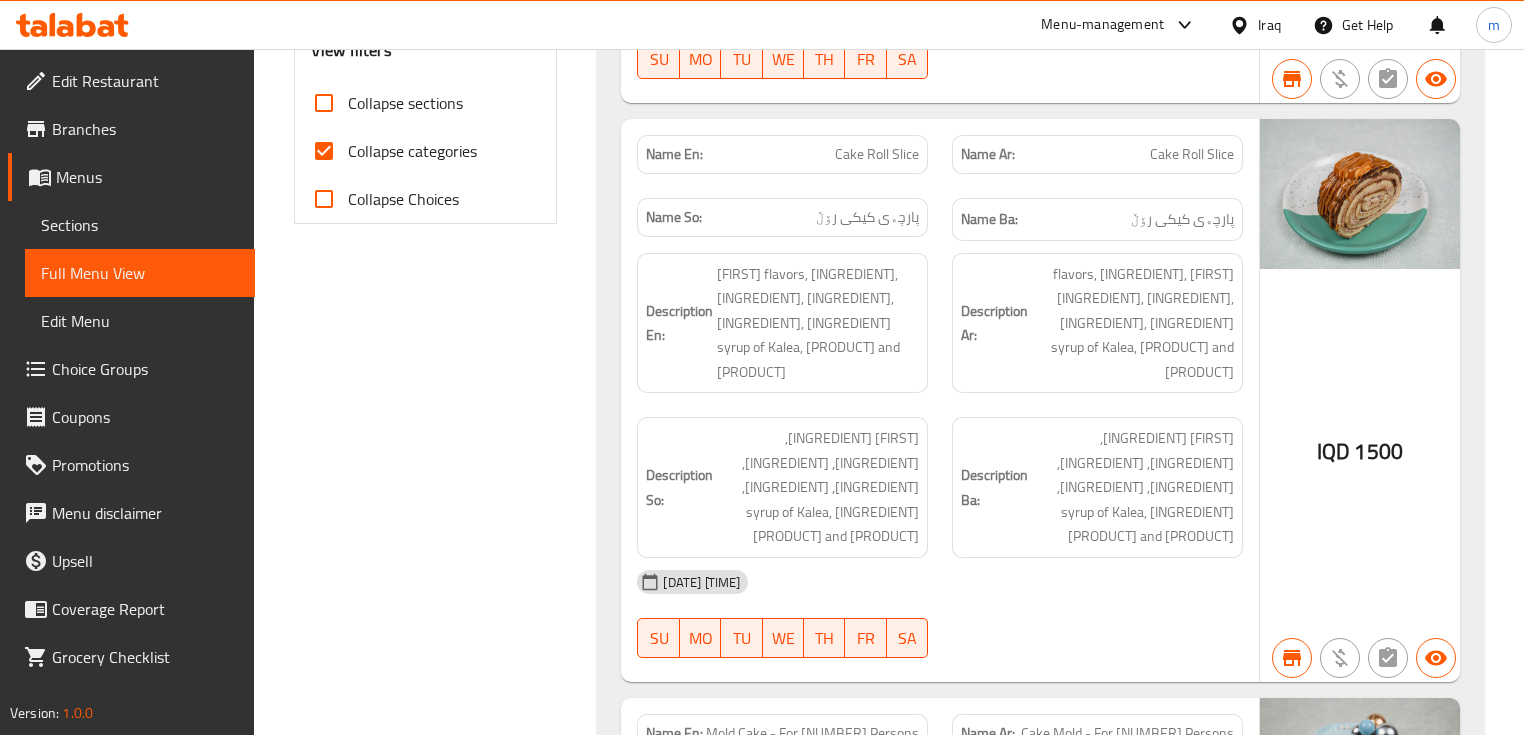 scroll, scrollTop: 826, scrollLeft: 0, axis: vertical 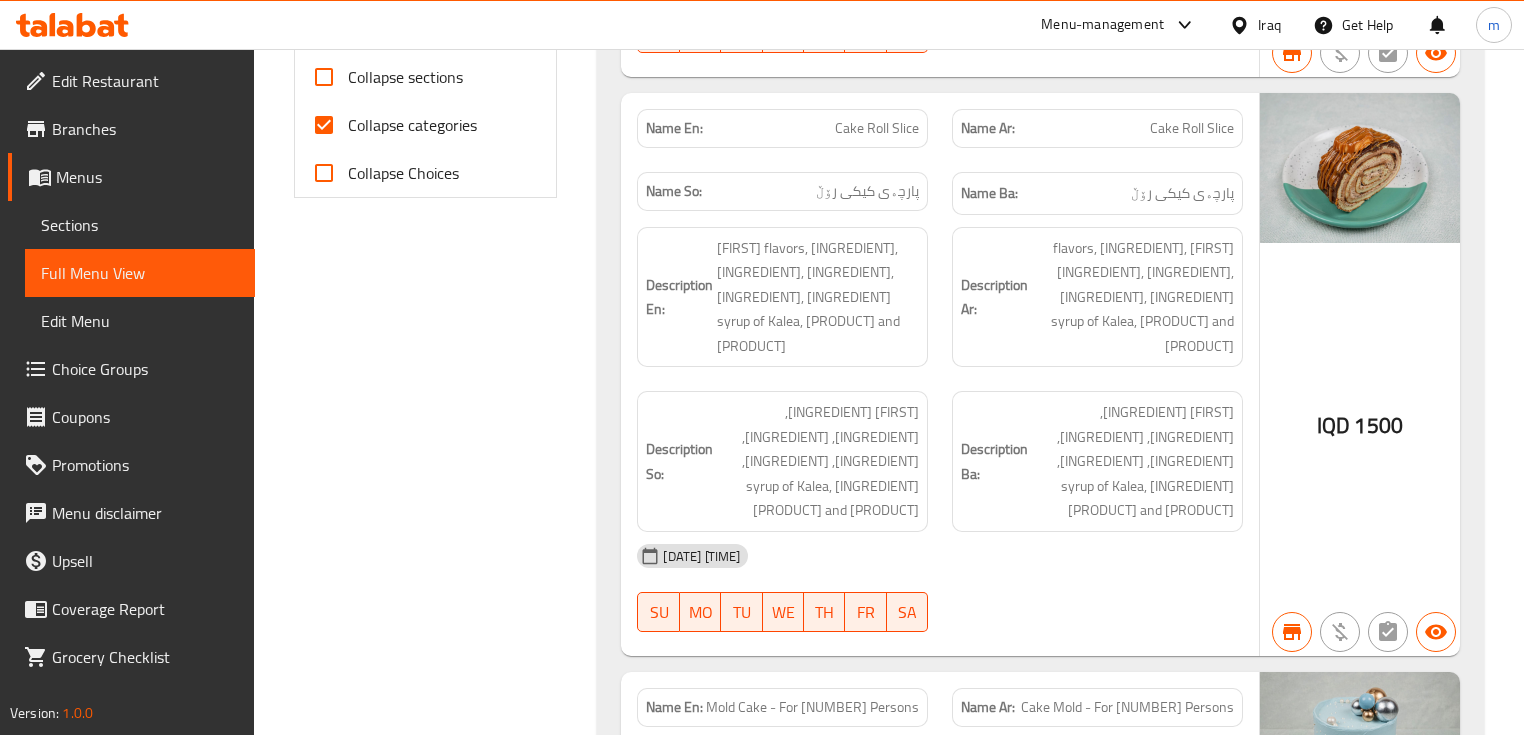 drag, startPoint x: 770, startPoint y: 570, endPoint x: 920, endPoint y: 573, distance: 150.03 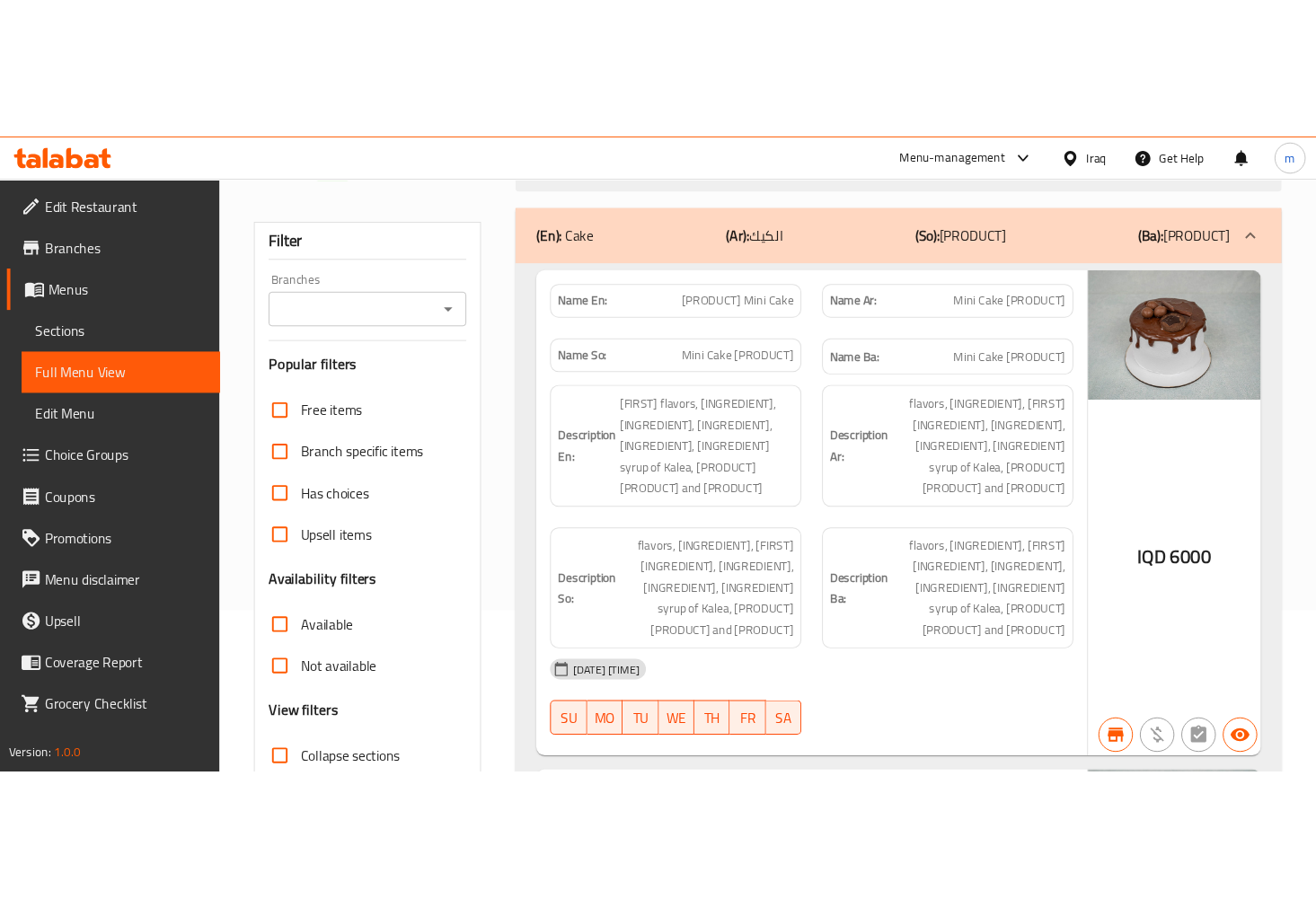 scroll, scrollTop: 0, scrollLeft: 0, axis: both 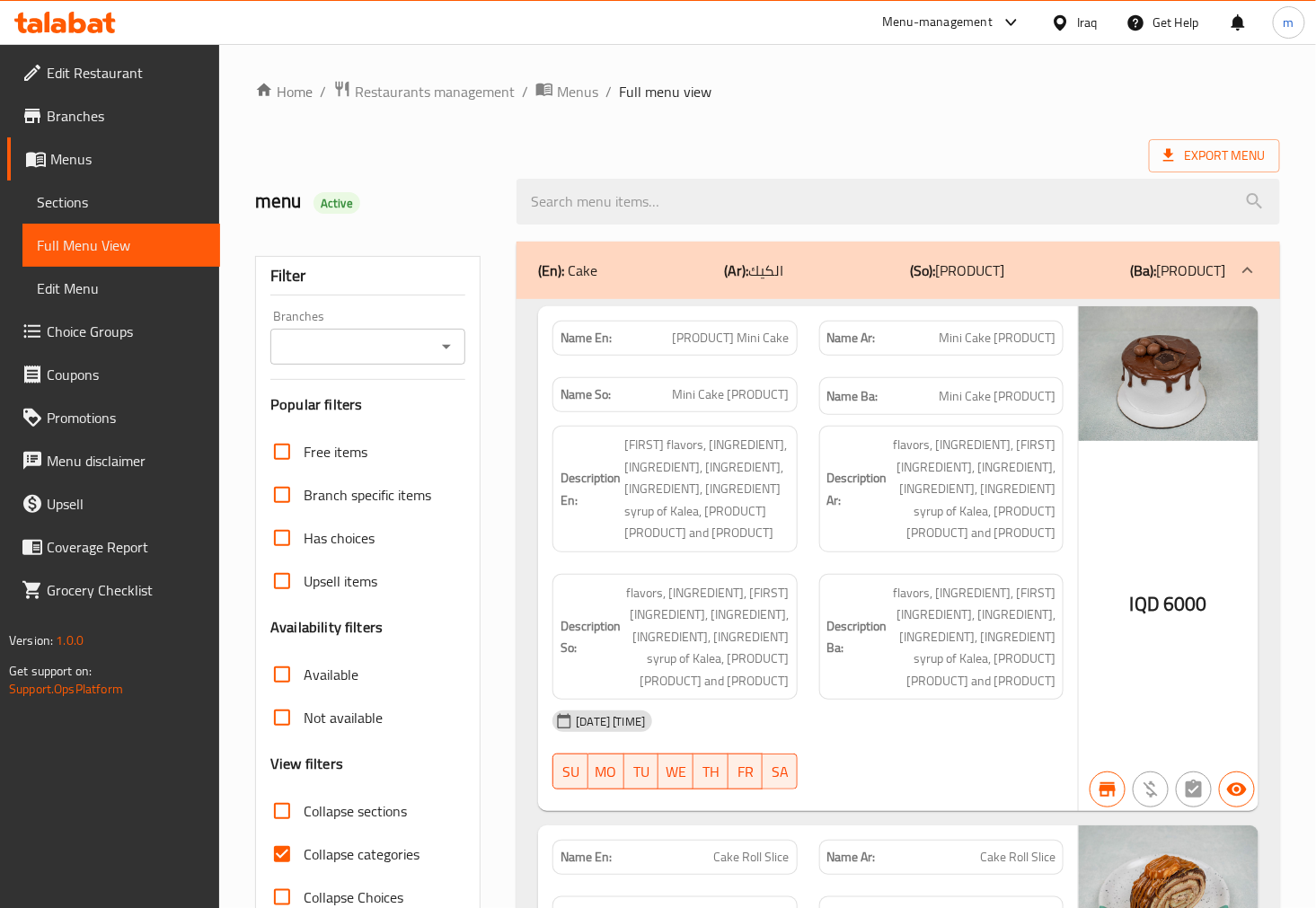 click 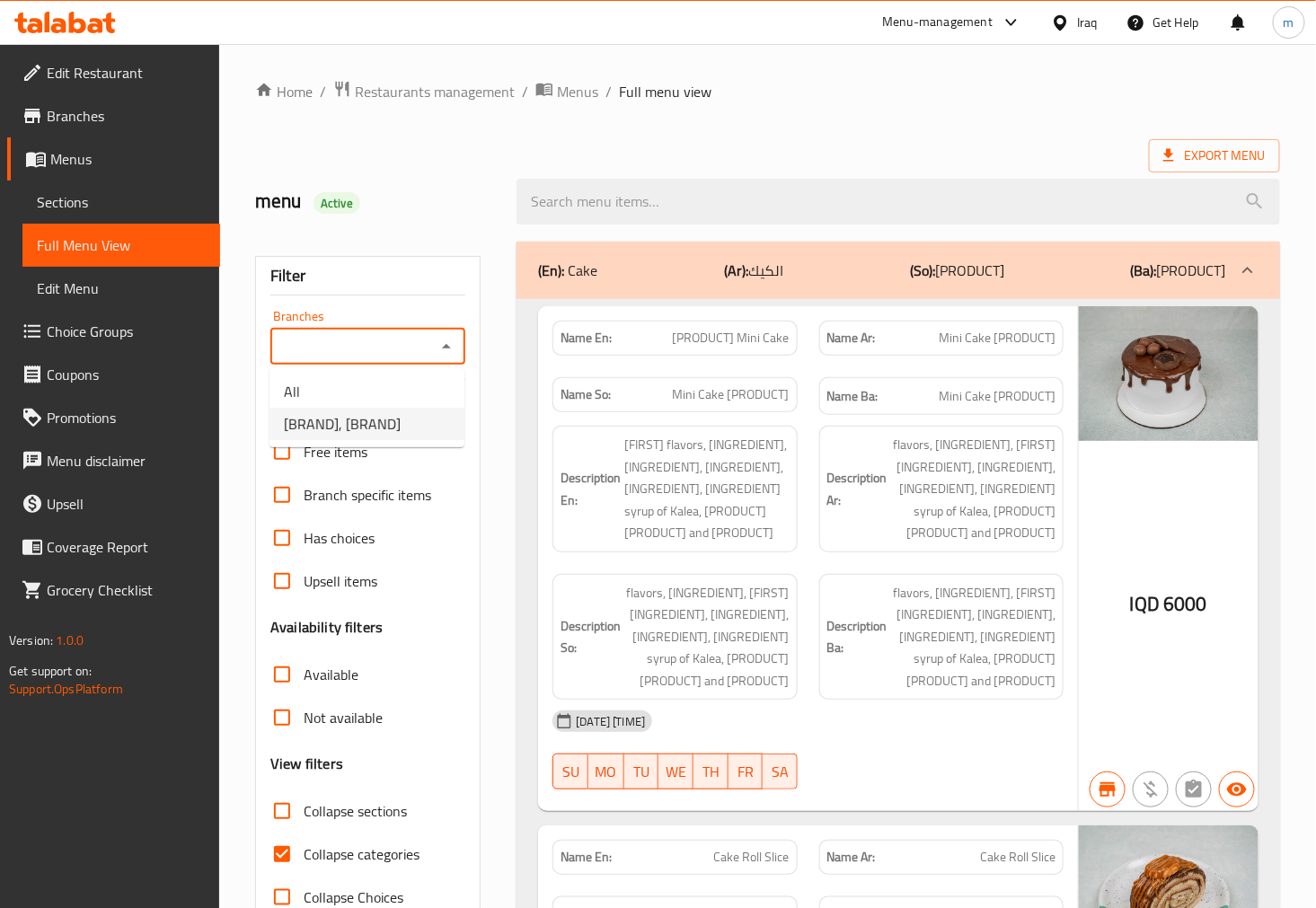 click on "[BRAND], [BRAND]" at bounding box center (342, 424) 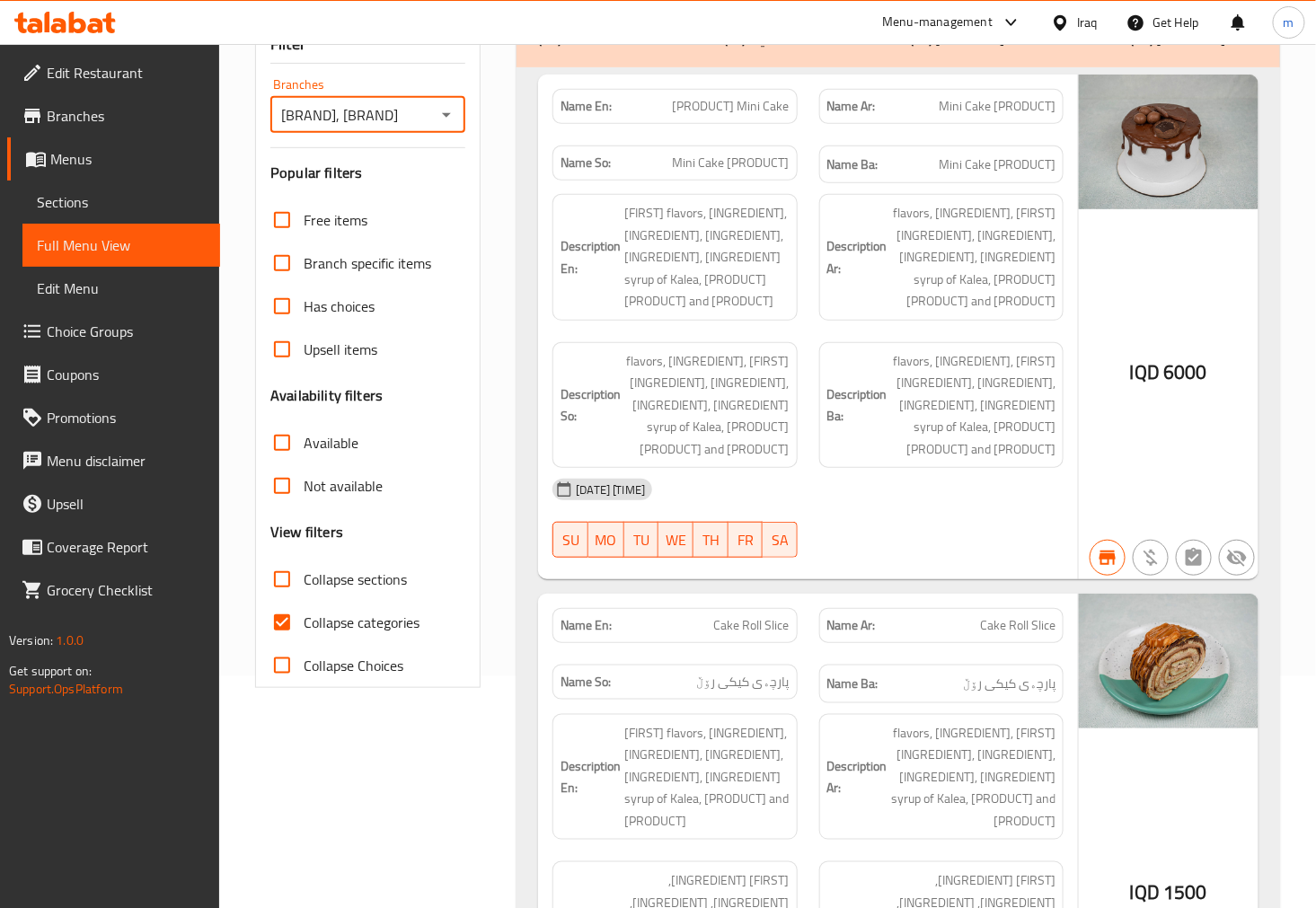 scroll, scrollTop: 266, scrollLeft: 0, axis: vertical 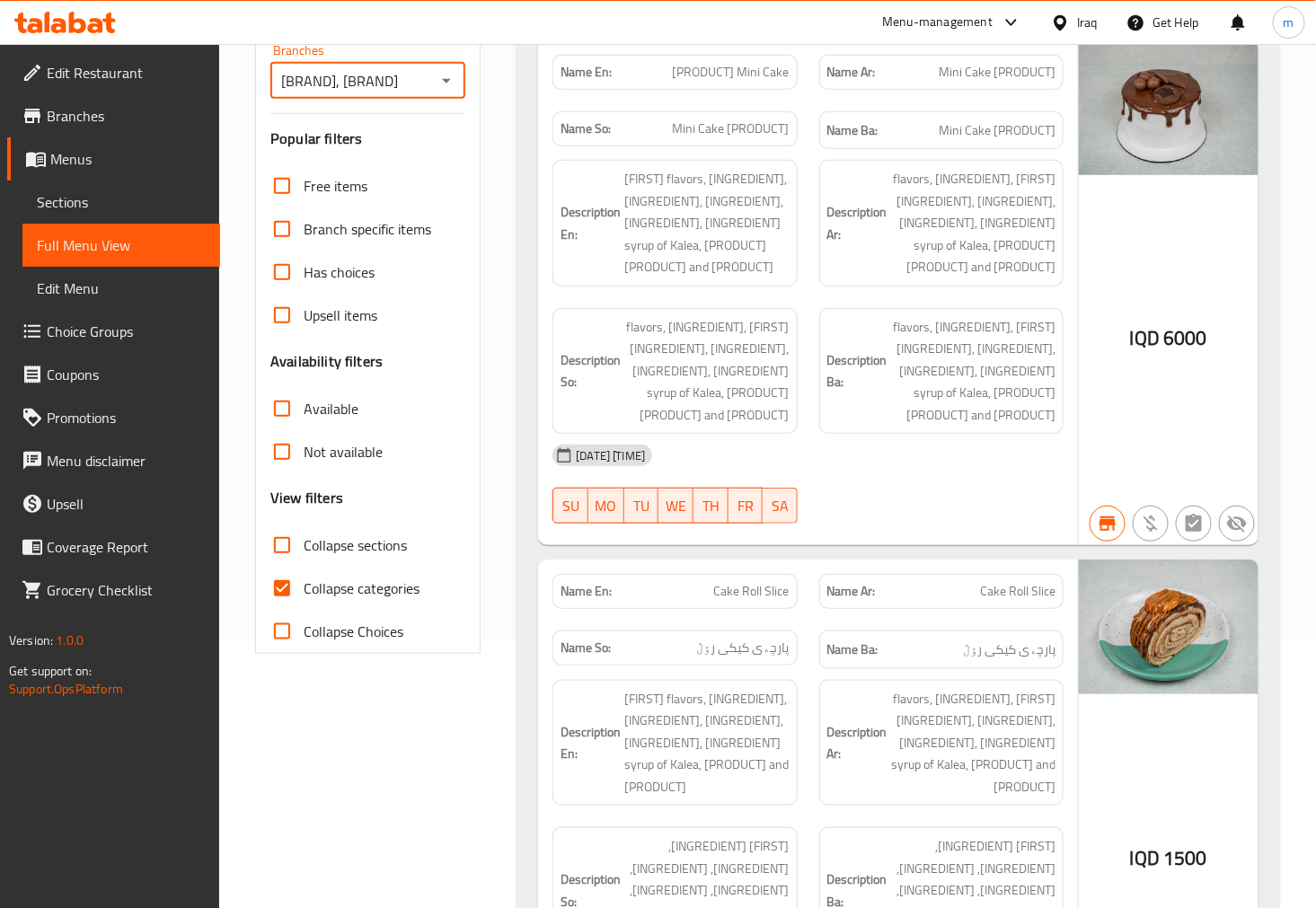 click on "Collapse categories" at bounding box center [282, 588] 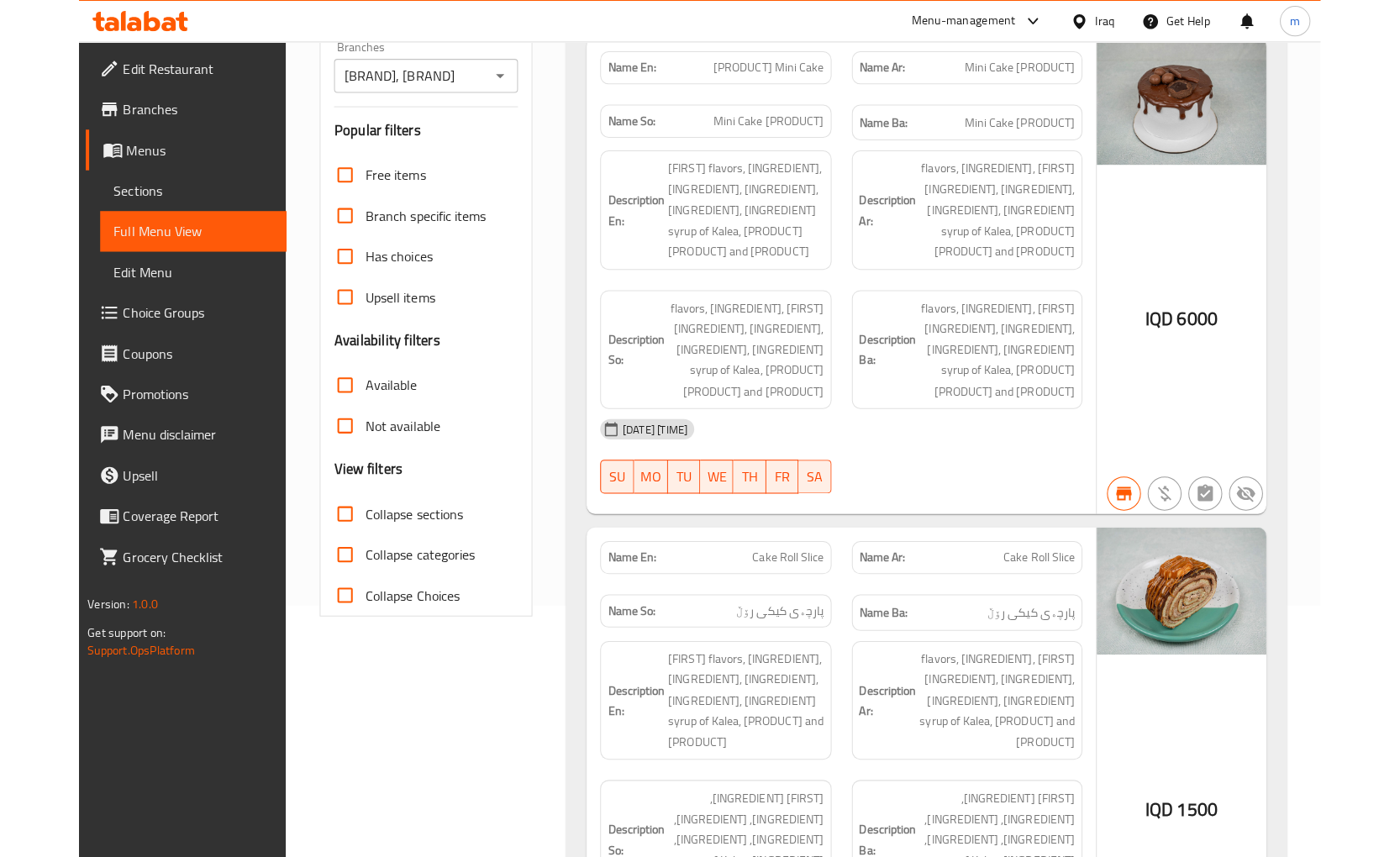 scroll, scrollTop: 0, scrollLeft: 0, axis: both 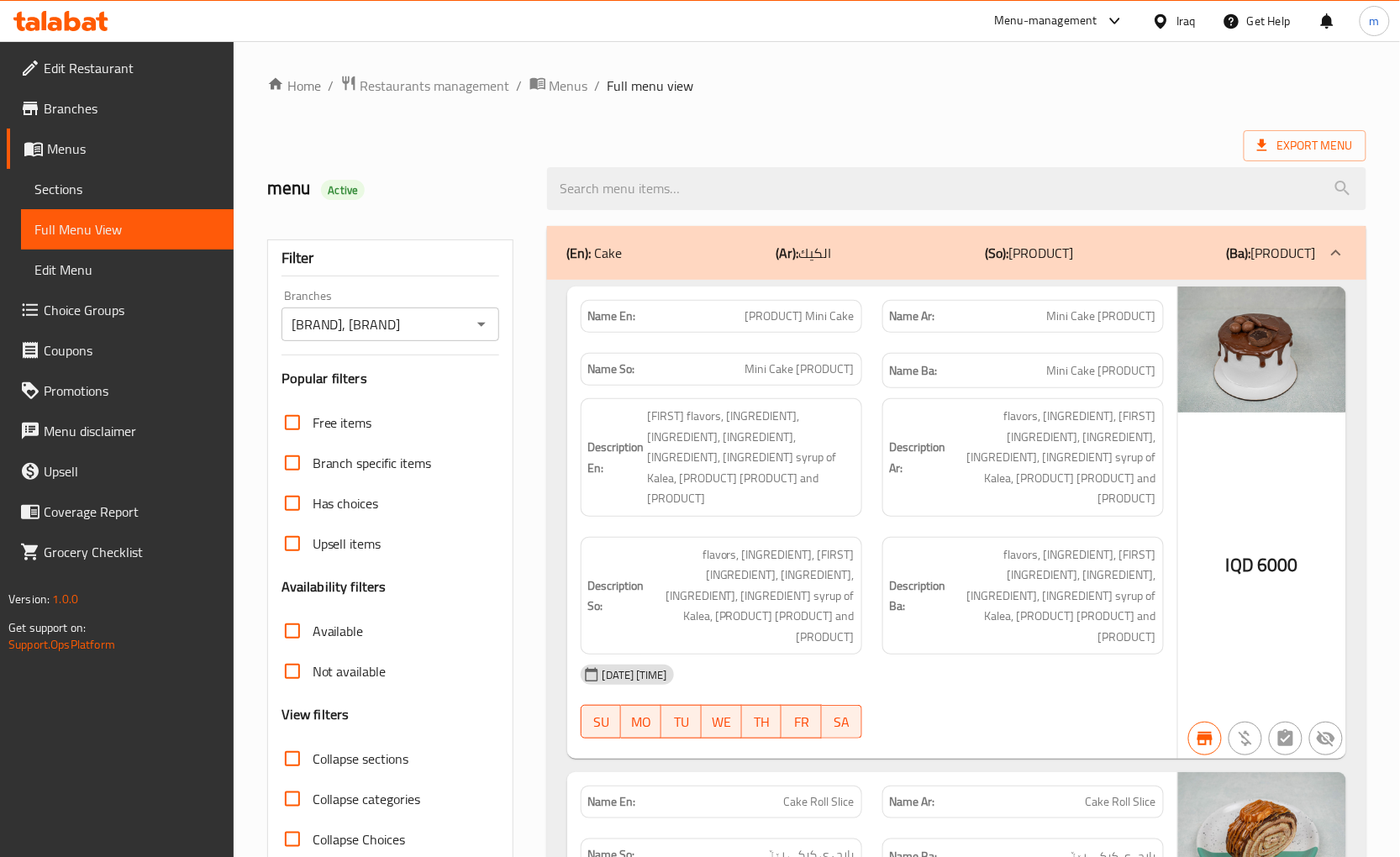click 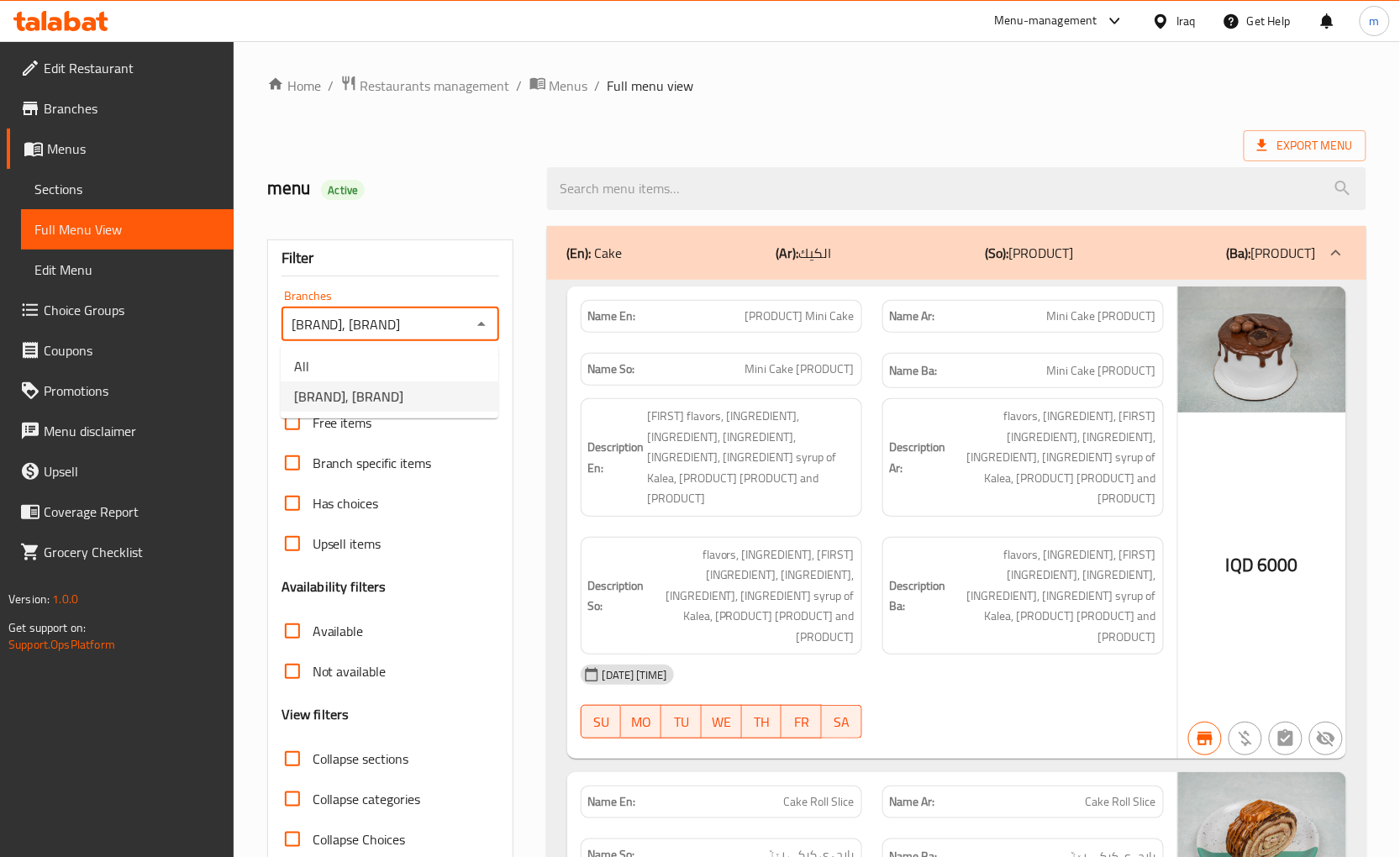click on "[BRAND], [BRAND]" at bounding box center (349, 397) 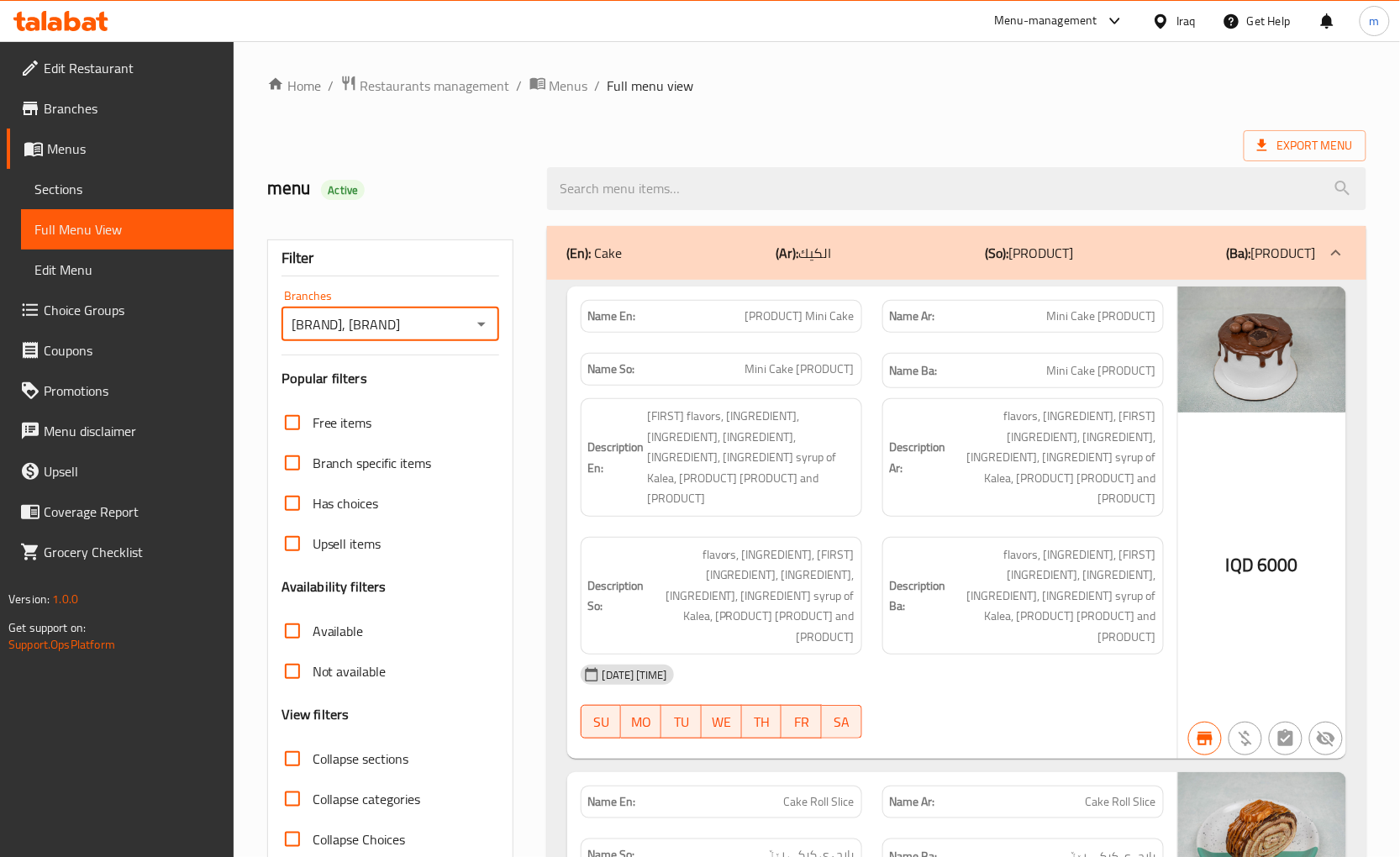 click 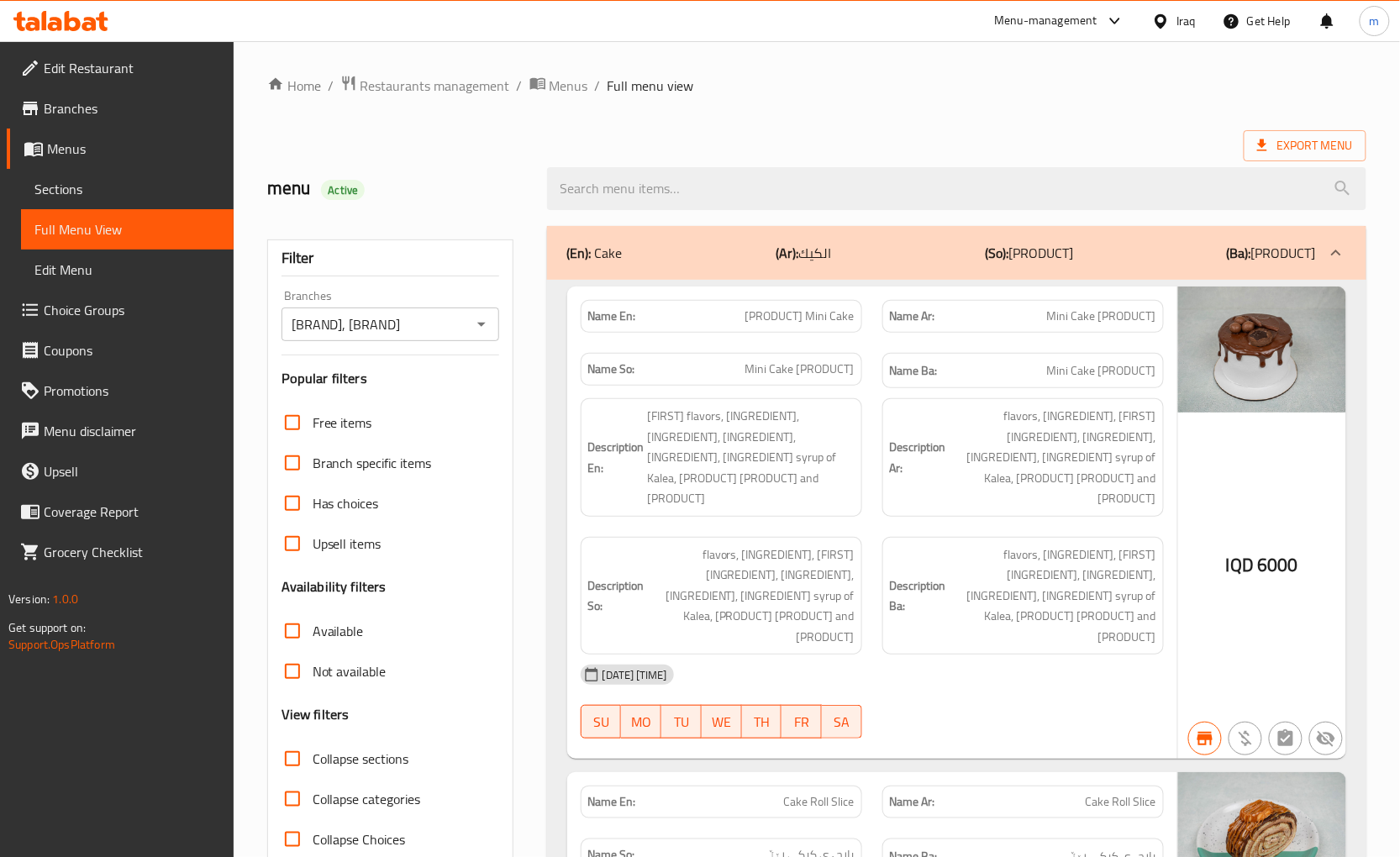 click on "Filter Branches Kalea Bake House, Kaziwa Branches Popular filters Free items Branch specific items Has choices Upsell items Availability filters Available Not available View filters Collapse sections Collapse categories Collapse Choices" at bounding box center (397, 9271) 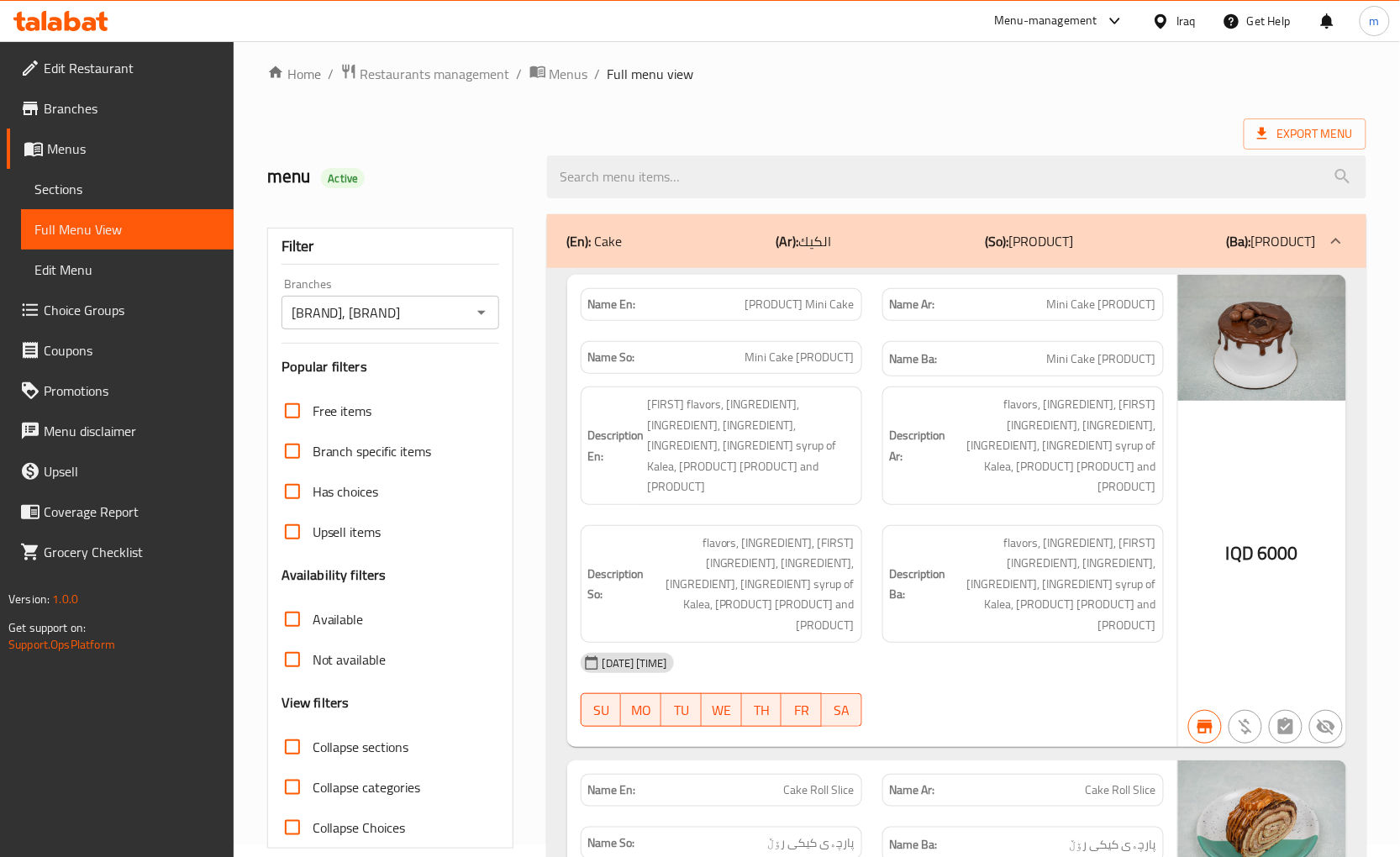 scroll, scrollTop: 0, scrollLeft: 0, axis: both 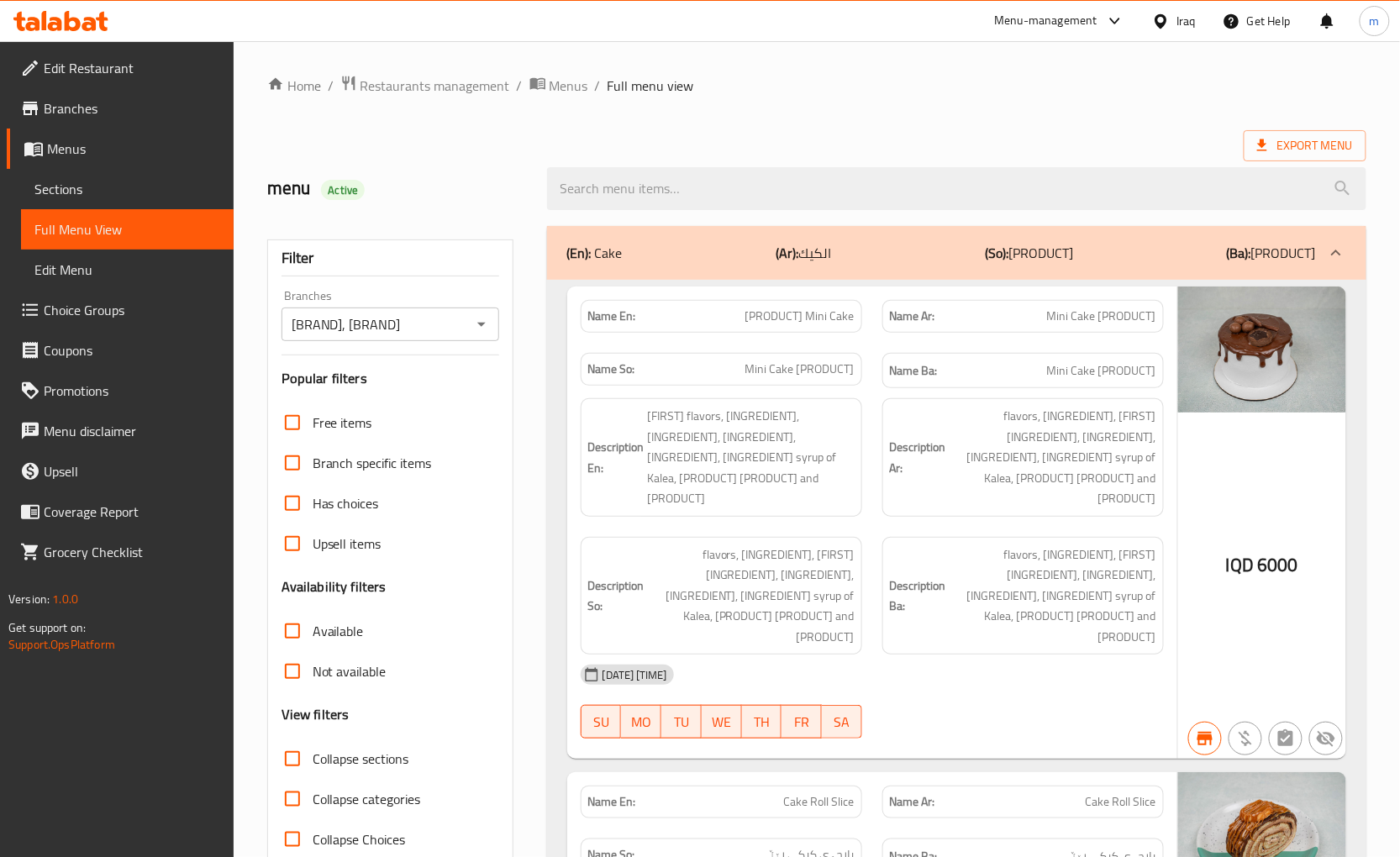 click on "Home / Restaurants management / Menus / Full menu view Export Menu menu Active Filter Branches Kalea Bake House, Kaziwa Branches Popular filters Free items Branch specific items Has choices Upsell items Availability filters Available Not available View filters Collapse sections Collapse categories Collapse Choices (En): Cake (Ar): الكيك (So): کێک (Ba): کێک Name En: Chocolate Mini Cake Name Ar: ميني كيكة شوكولاتة Name So: مینی کێکی چوکولاتە Name Ba: مینی کێکی چوکولاتە Description En: Vanilla flavors, flour, milk, water, sugar, special syrup of Kalea, chocolate cream and biscuits Description Ar: نكهات فانيليا، طحين، حليب، ماء، سكر، شراب خاص من كاليا، كريمة شوكولاتة وبسكويت Description So: تامی ڤانێلا، ئارد، شیر، ئاو، شەکر، شیلەی تایبەت لە کالیا، کرێمی چوکولاتە و بسکویت Description Ba: 08-01-2025 06:01 PM SU MO TU WE" at bounding box center (817, 9195) 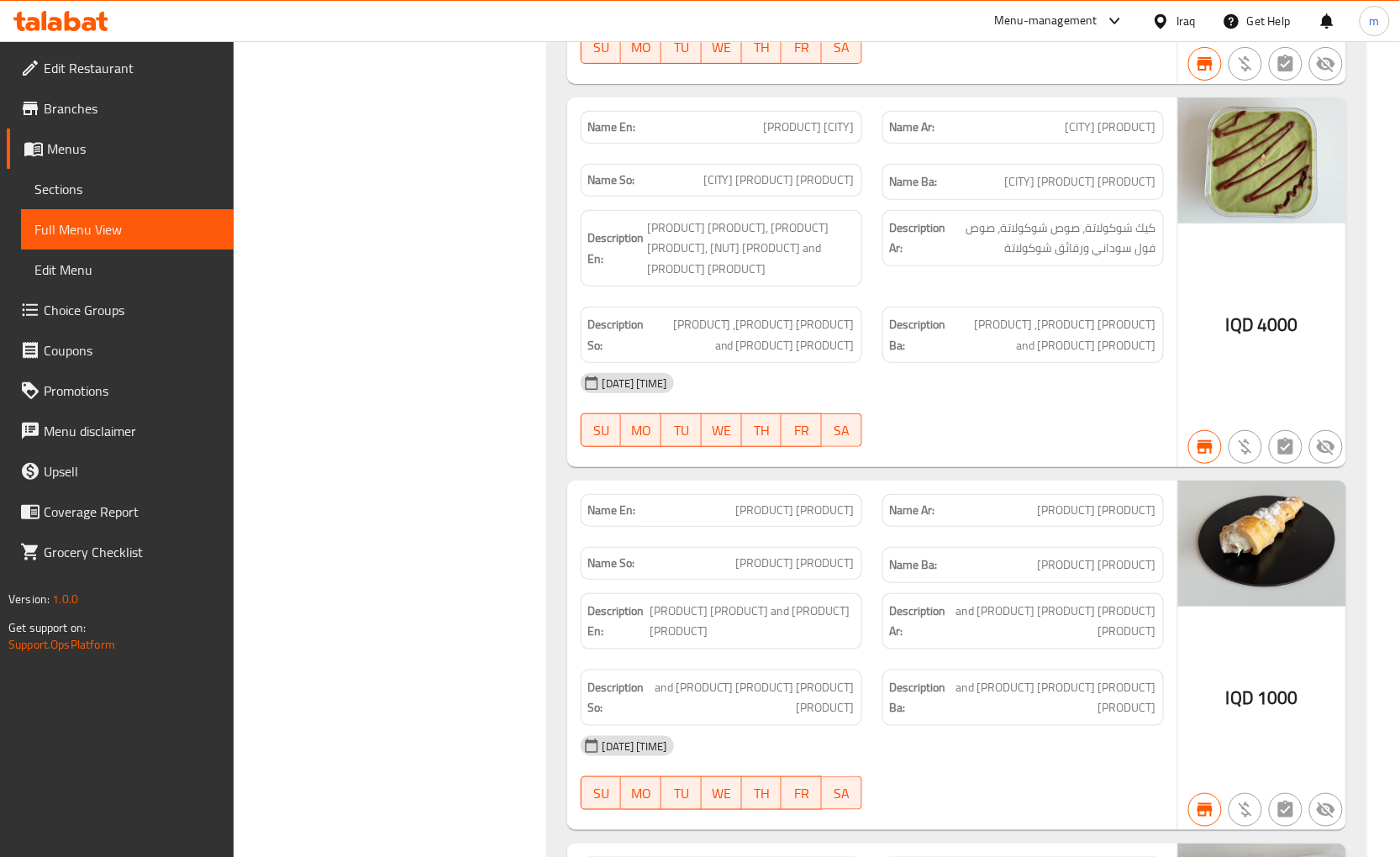 scroll, scrollTop: 7219, scrollLeft: 0, axis: vertical 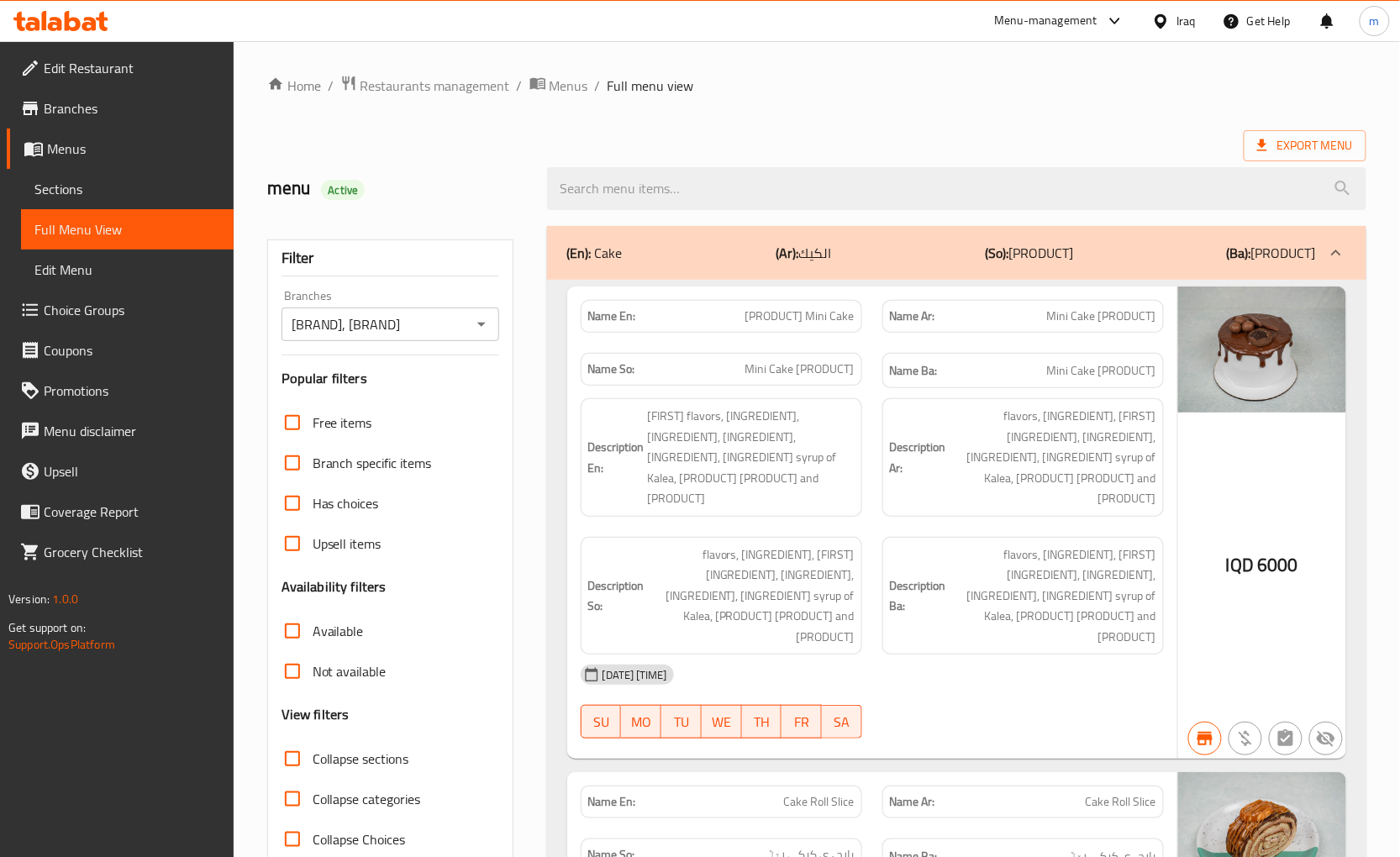 click on "Home / Restaurants management / Menus / Full menu view" at bounding box center [817, 86] 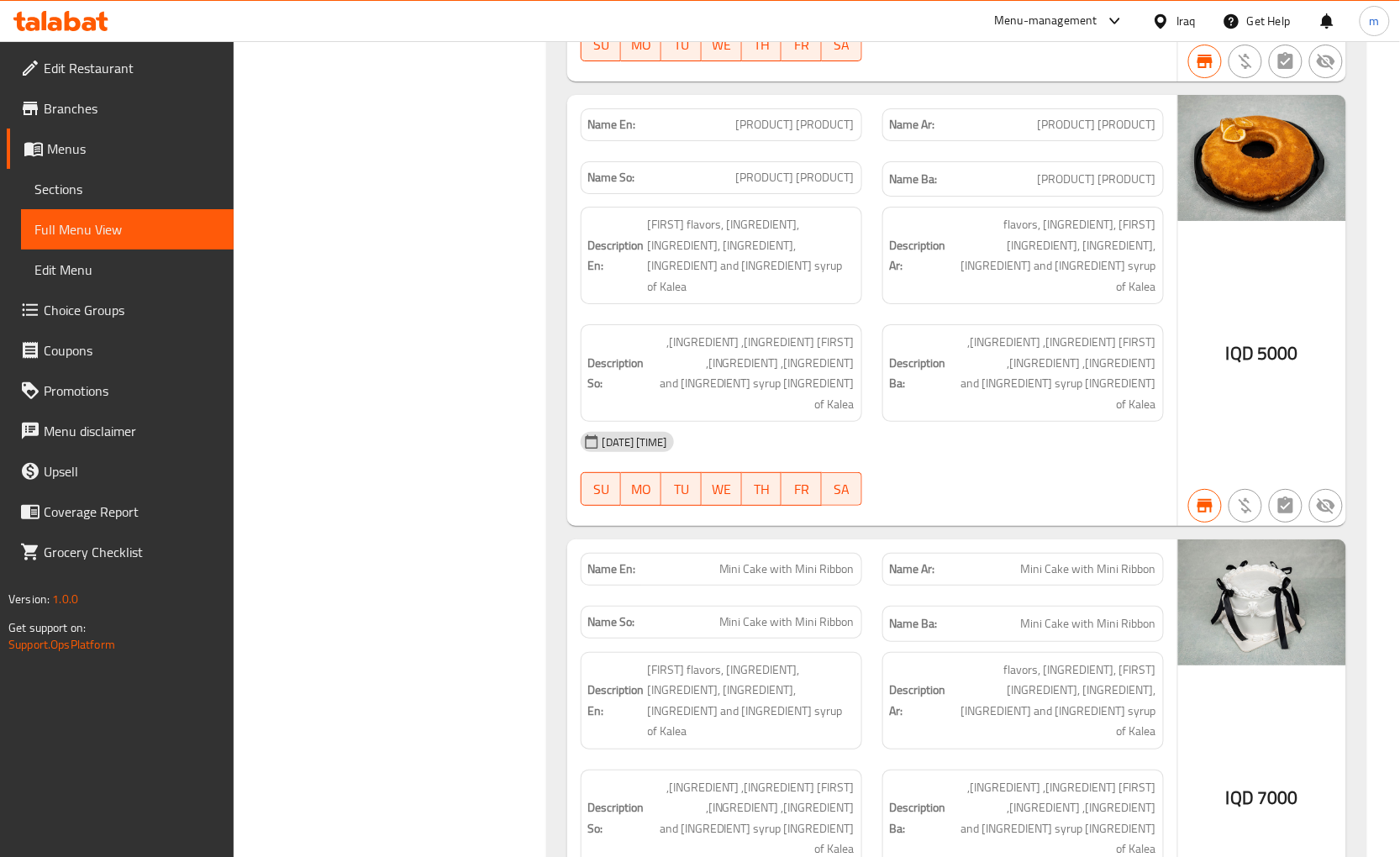 scroll, scrollTop: 2240, scrollLeft: 0, axis: vertical 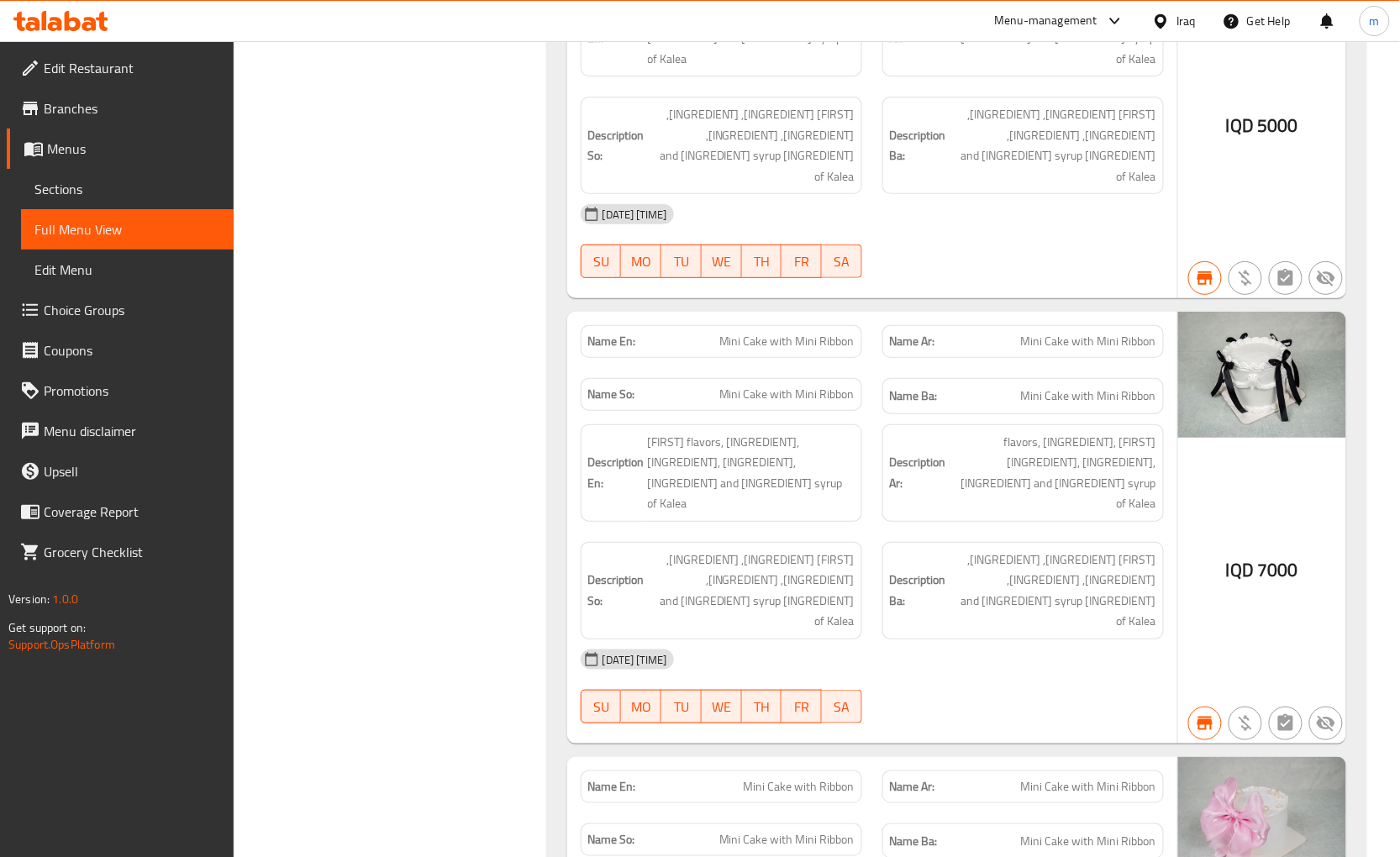 click on "Mini Cake with Ribbon" at bounding box center [799, 786] 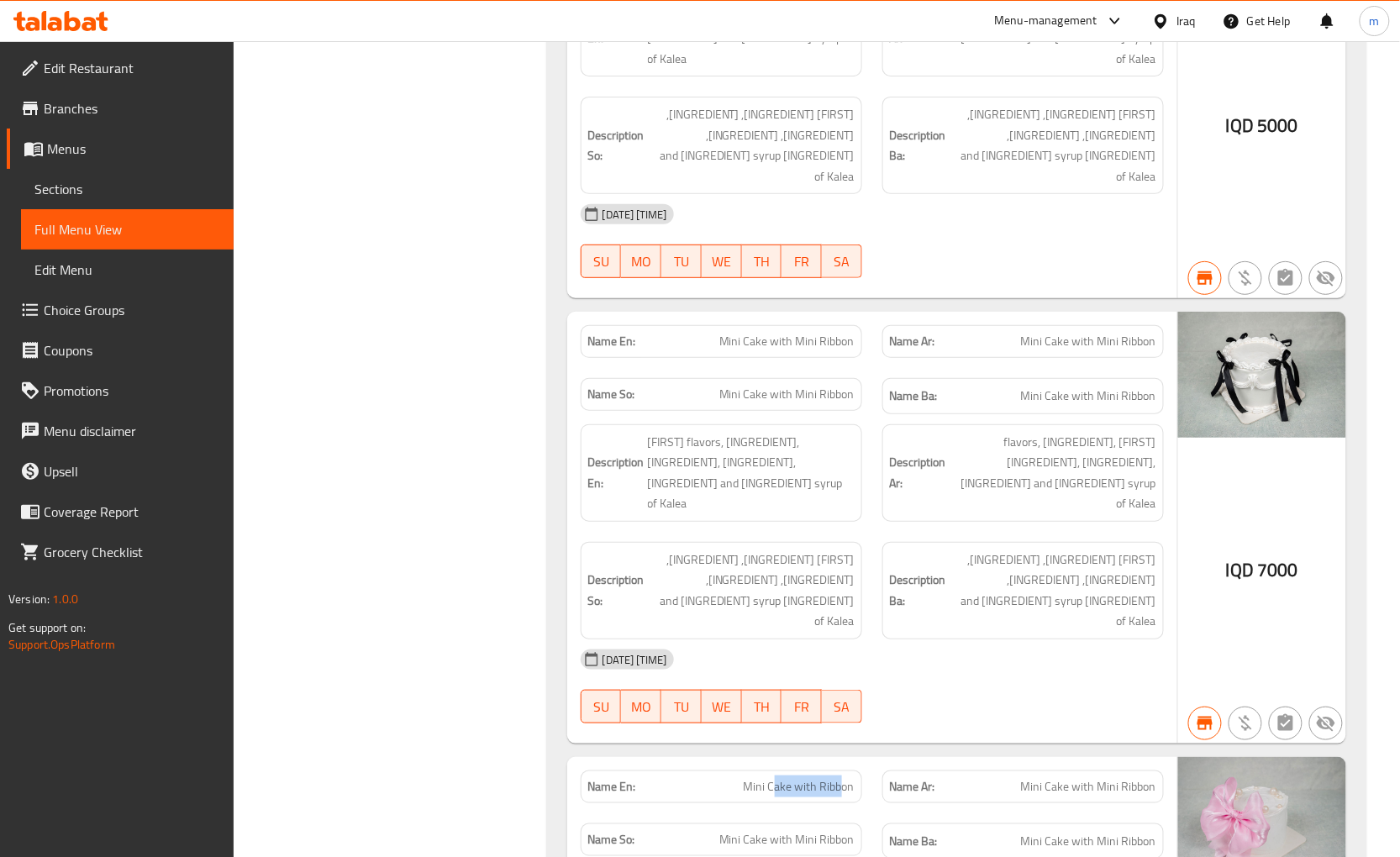 drag, startPoint x: 843, startPoint y: 279, endPoint x: 778, endPoint y: 266, distance: 66.28725 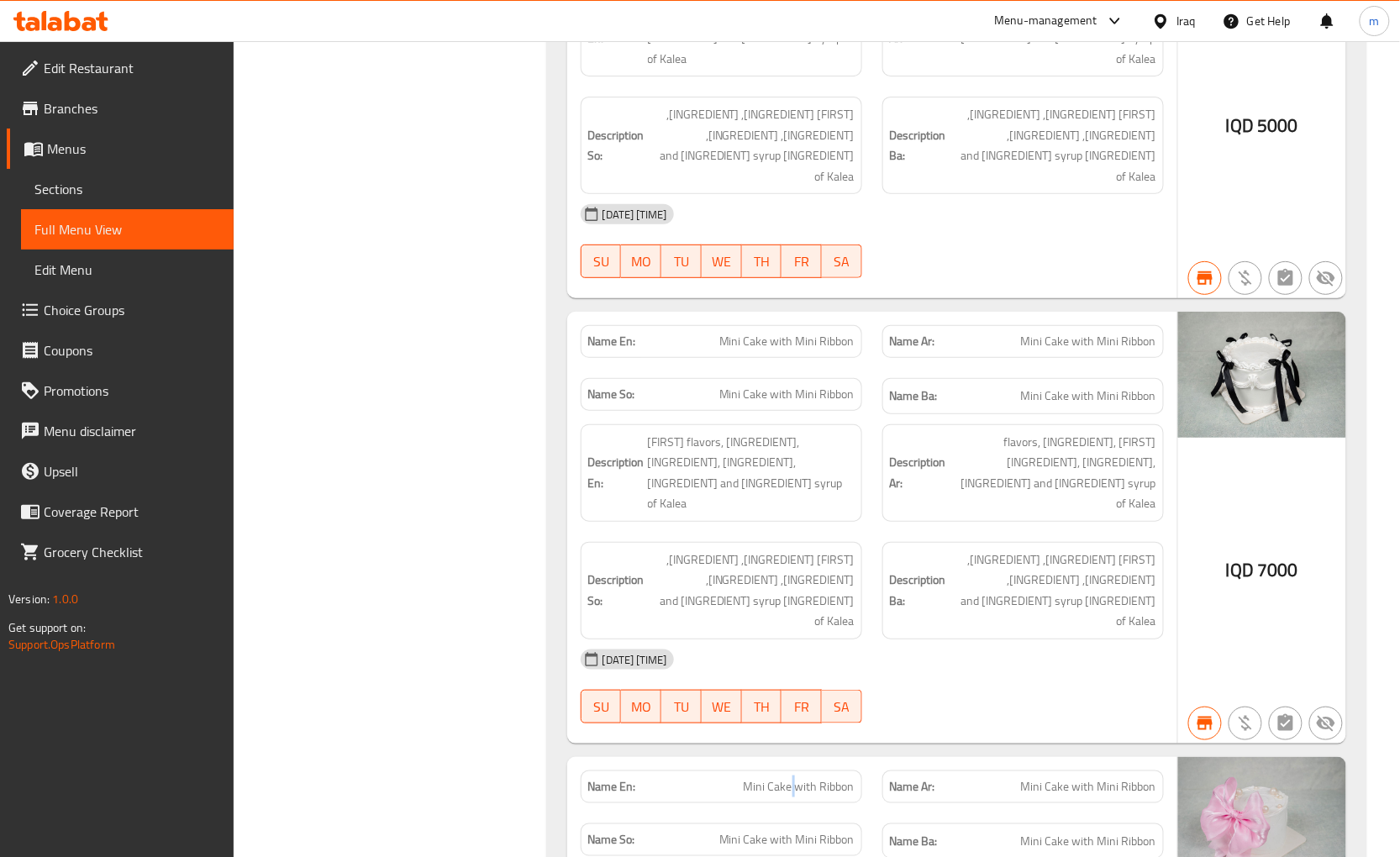 click on "Mini Cake with Ribbon" at bounding box center [799, 786] 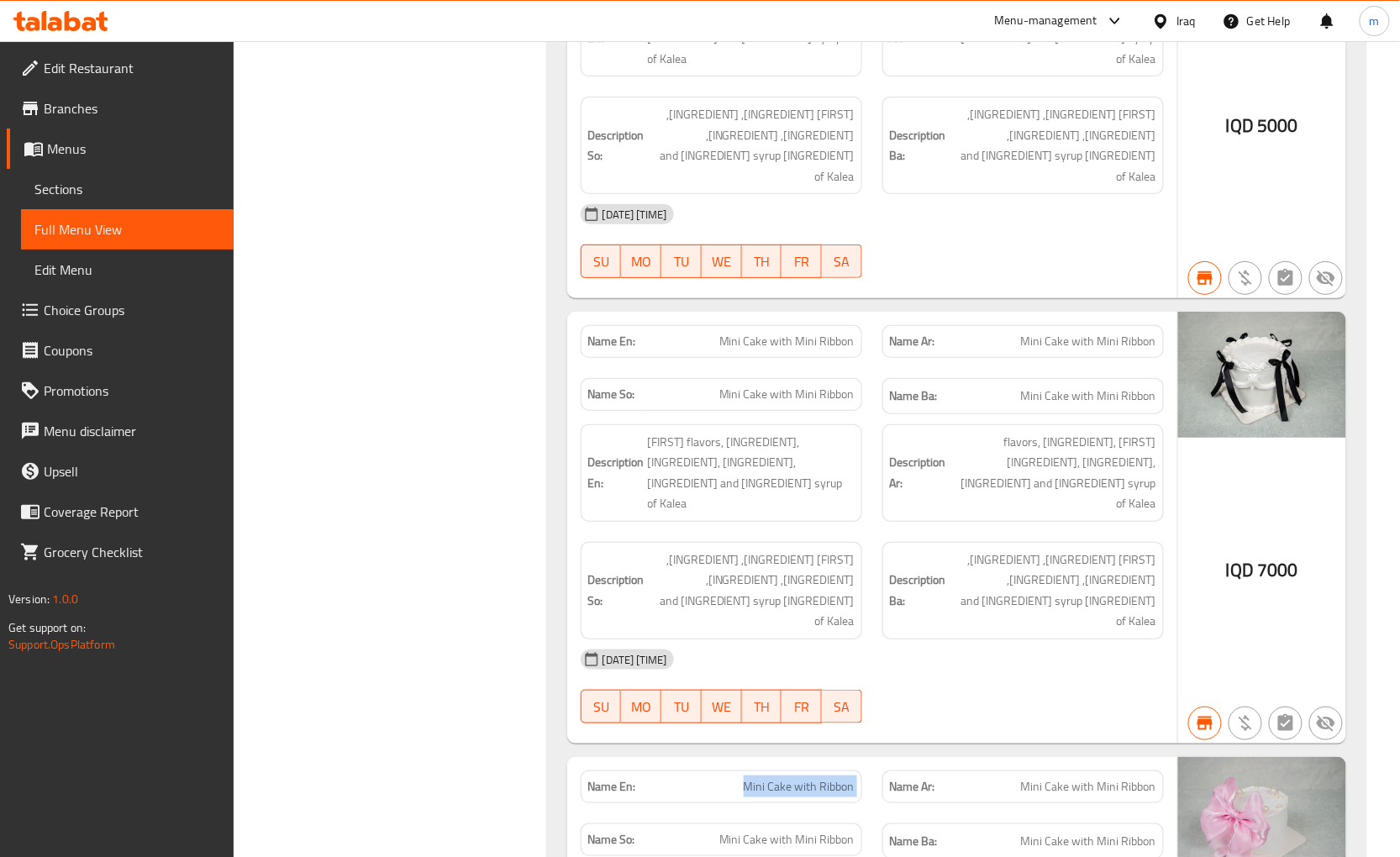 click on "Mini Cake with Ribbon" at bounding box center [799, 786] 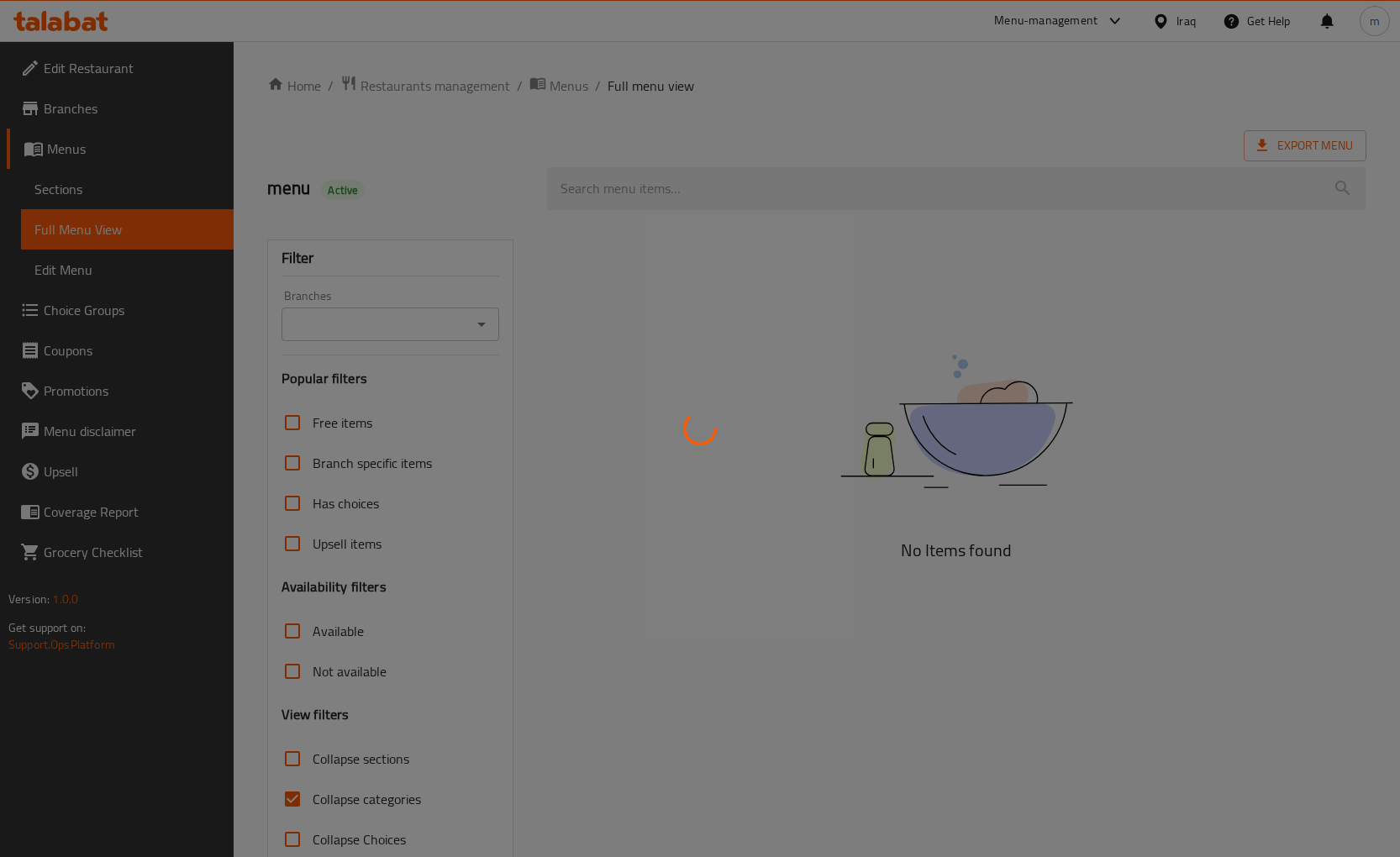 scroll, scrollTop: 0, scrollLeft: 0, axis: both 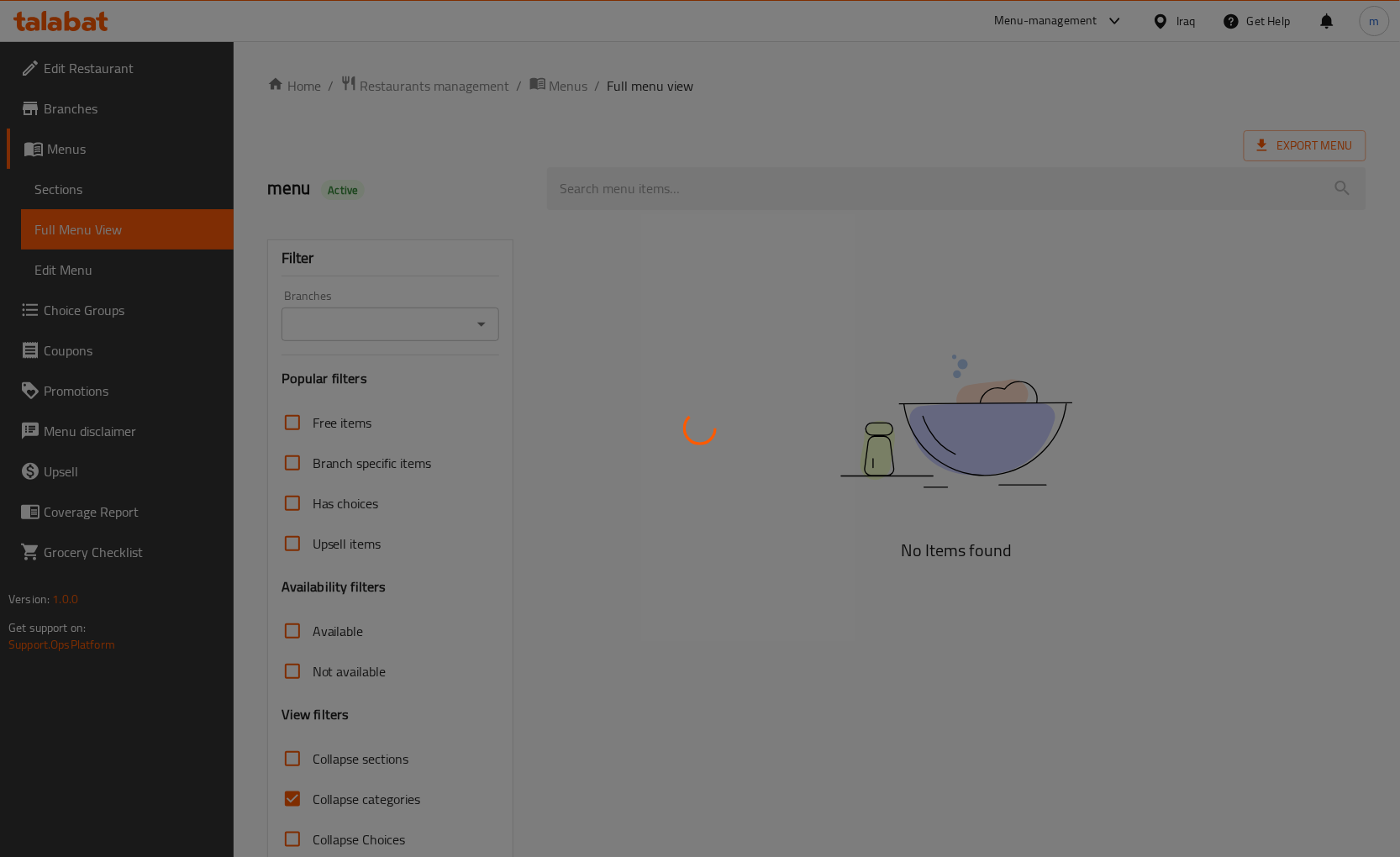 click at bounding box center [700, 428] 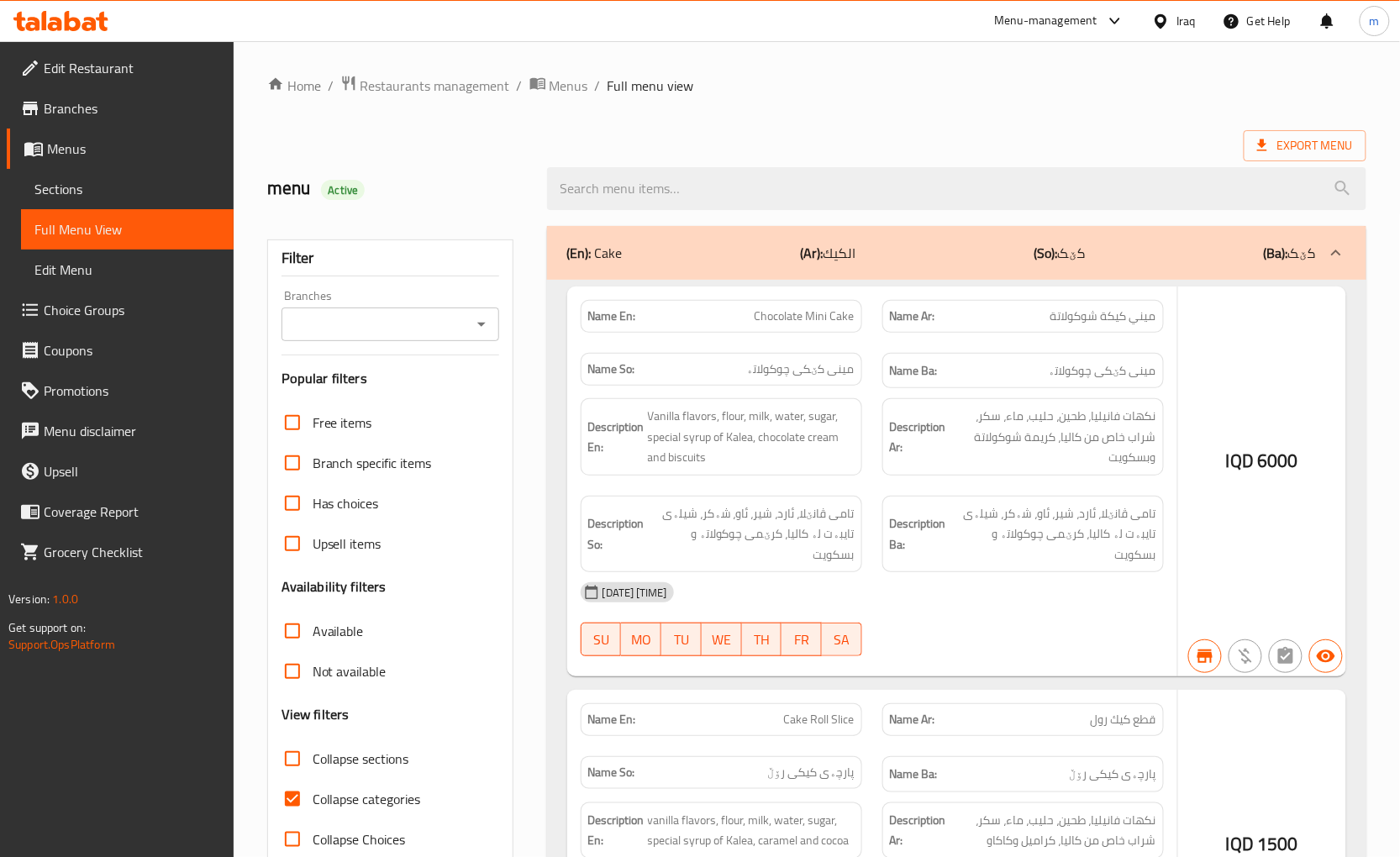 click at bounding box center [700, 428] 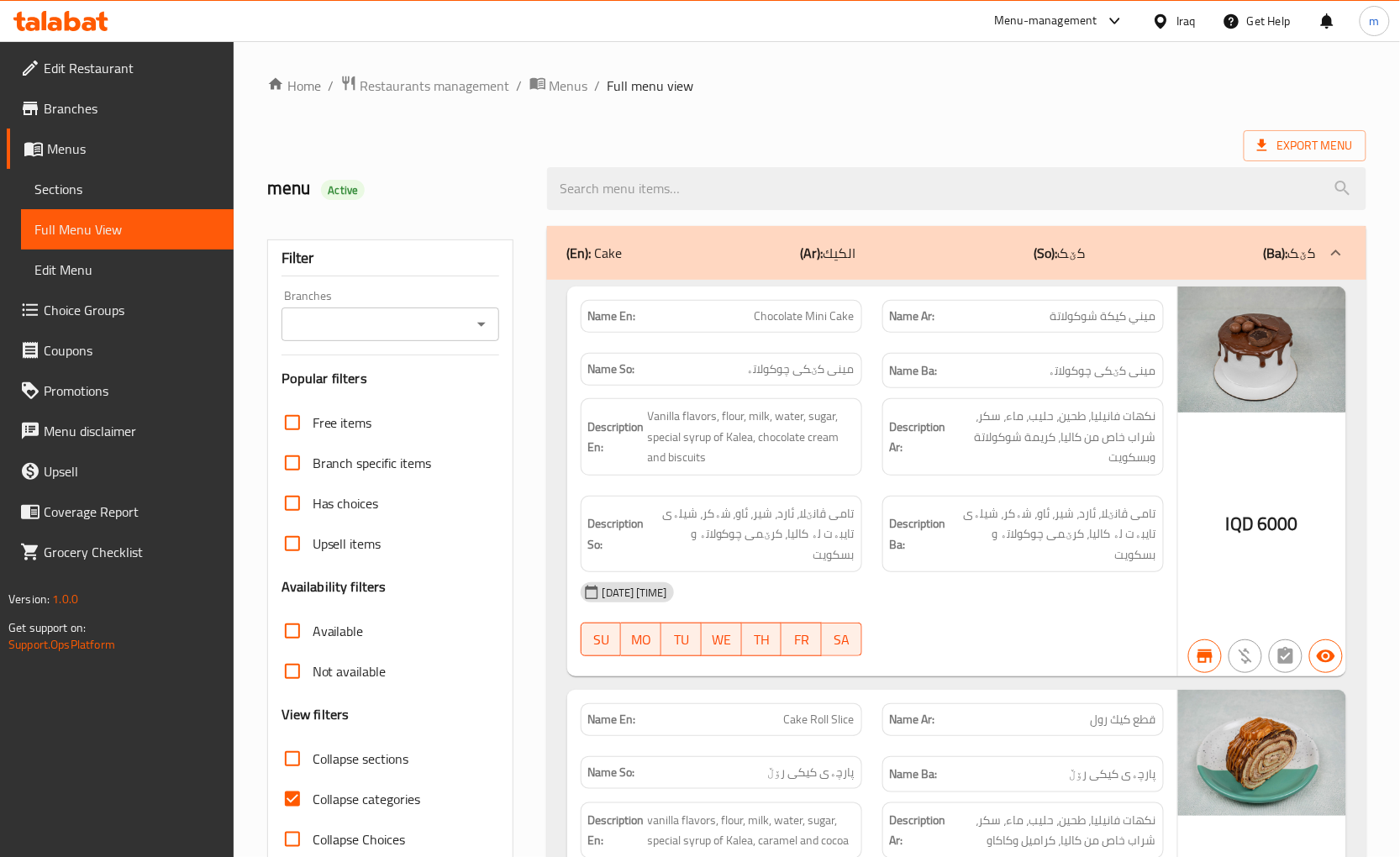 click on "Sections" at bounding box center (127, 189) 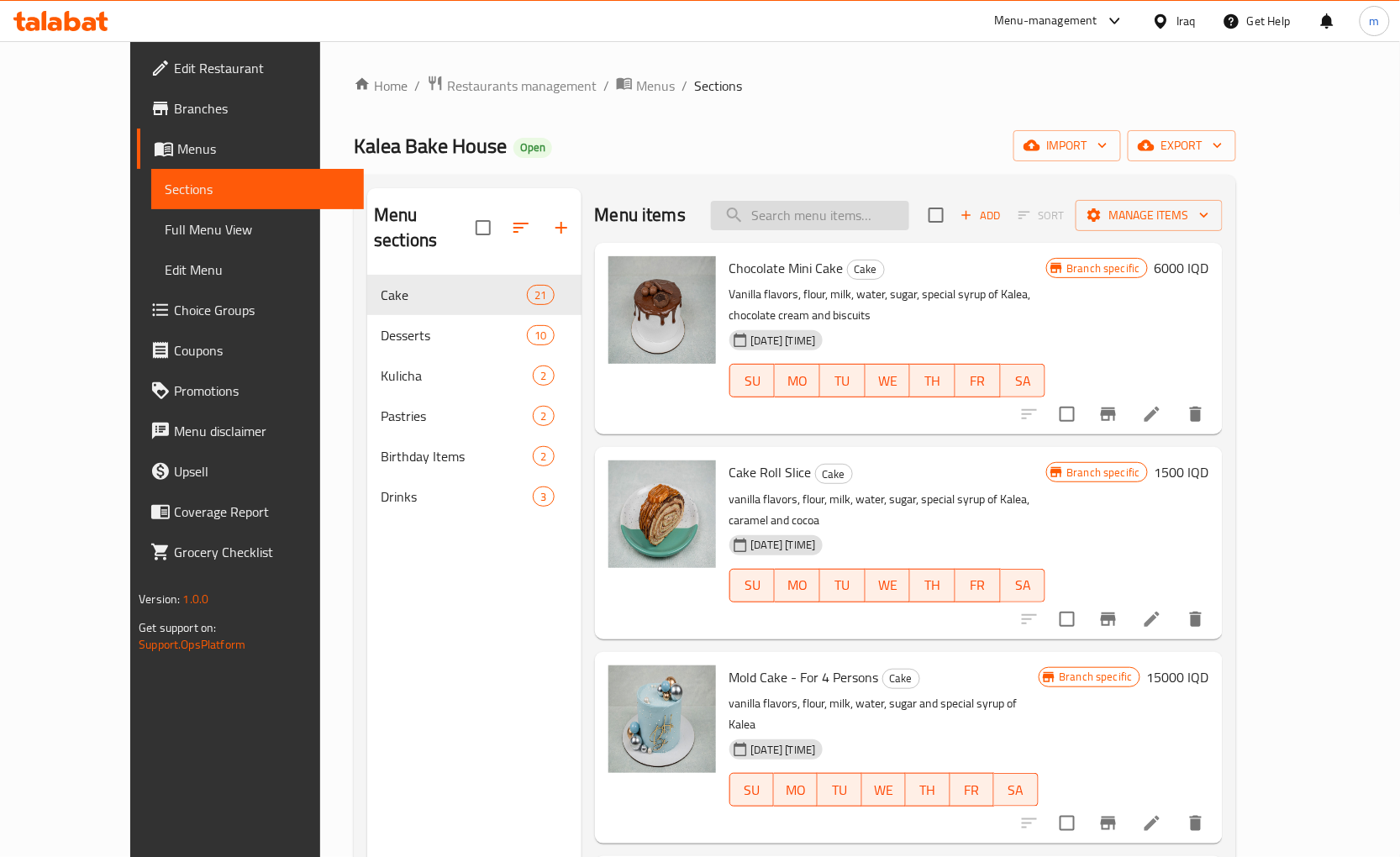 click at bounding box center (810, 215) 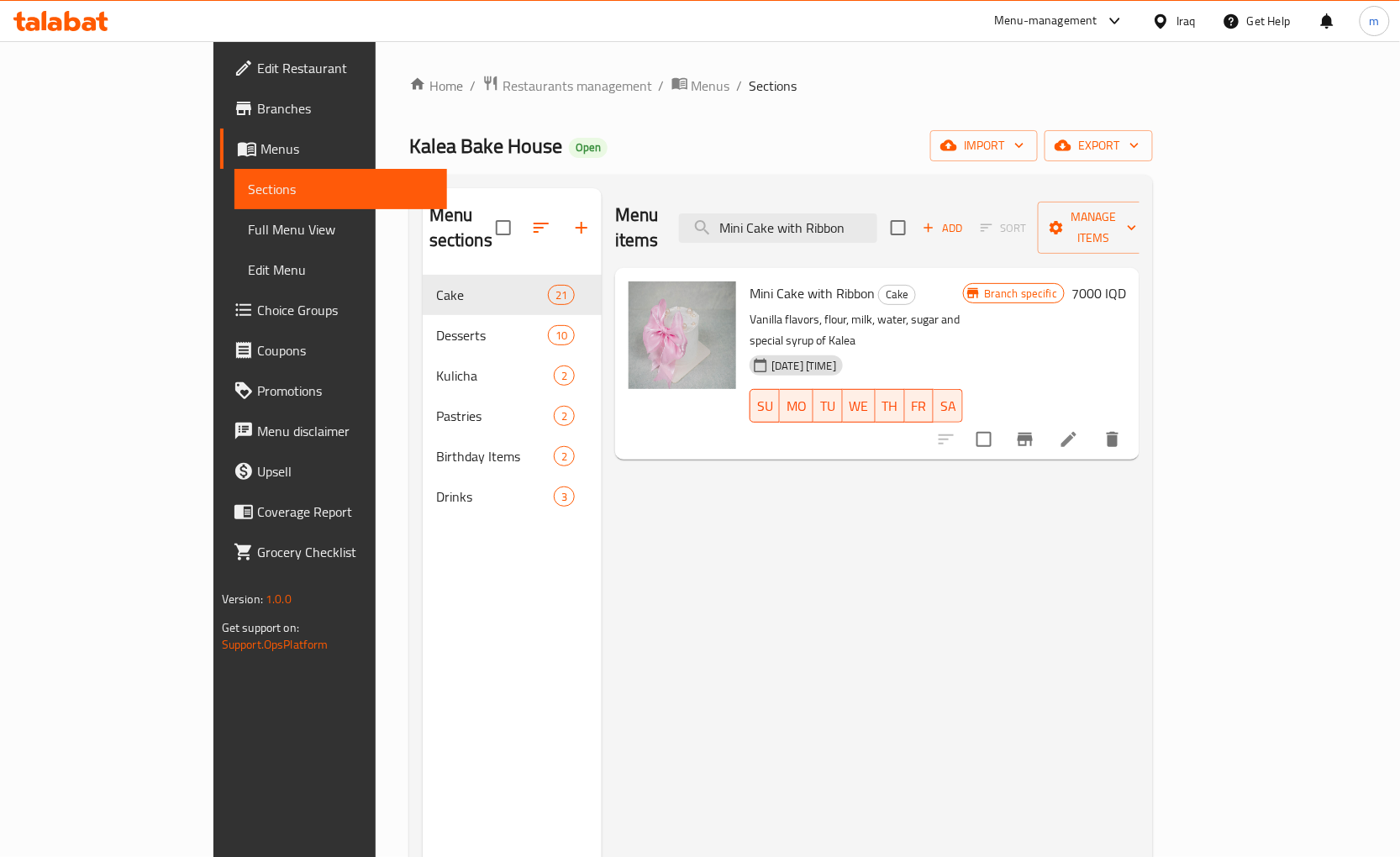 type on "Mini Cake with Ribbon" 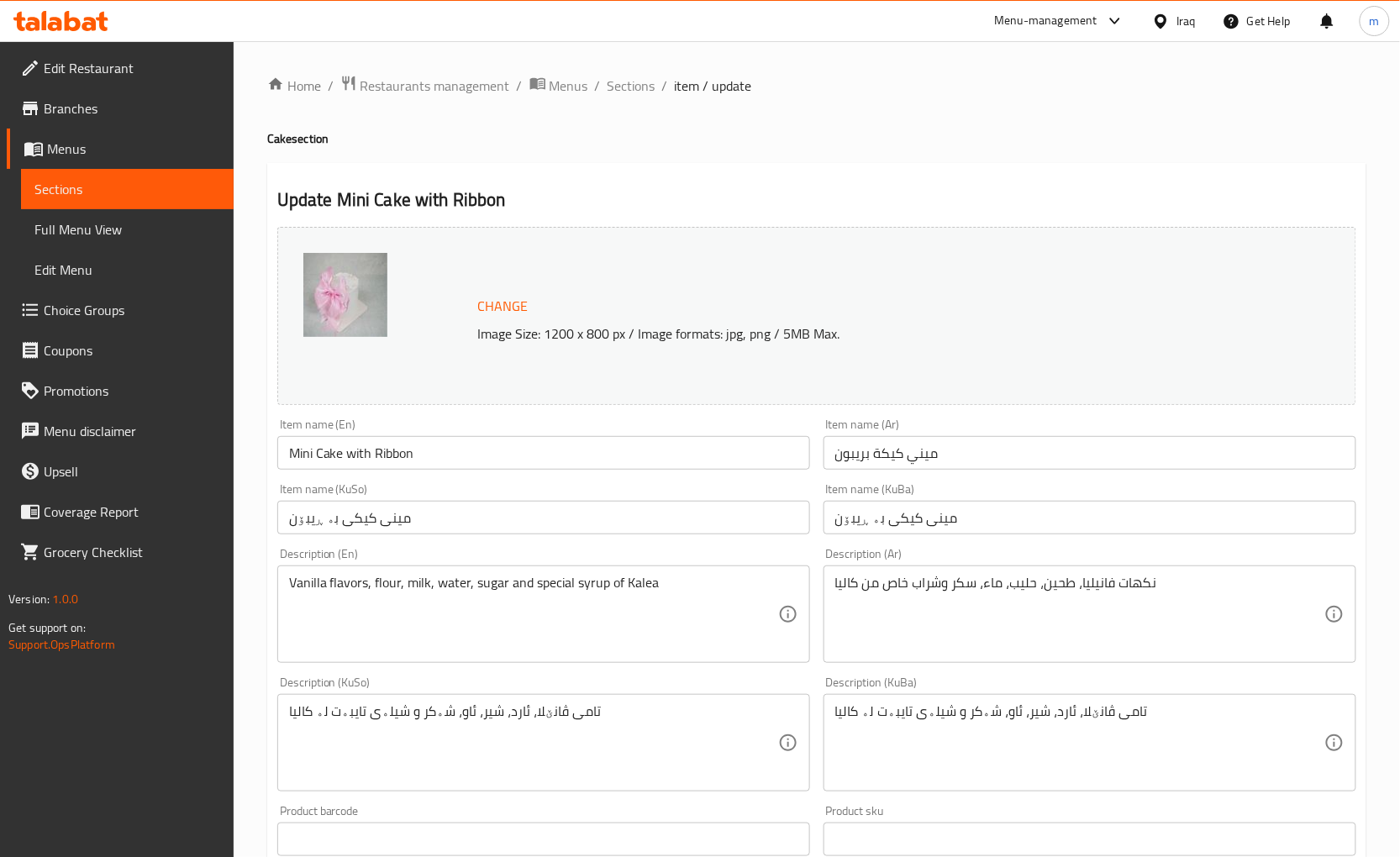 click on "Vanilla flavors, flour, milk, water, sugar and special syrup of Kalea Description (En)" at bounding box center [544, 614] 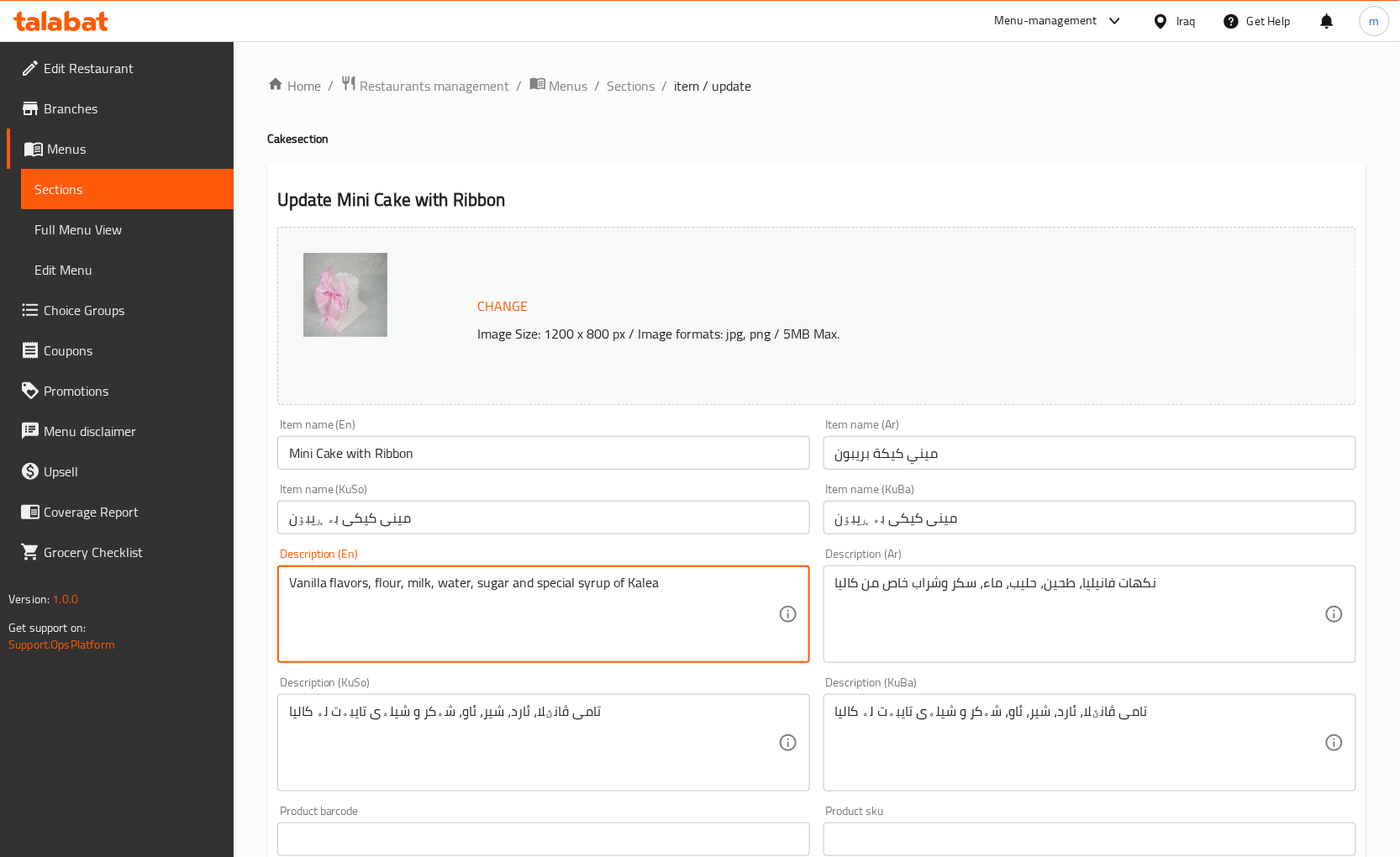 click on "[FIRST] flavors, [INGREDIENT], [INGREDIENT], [INGREDIENT], [INGREDIENT] and [INGREDIENT] syrup of Kalea" at bounding box center [534, 614] 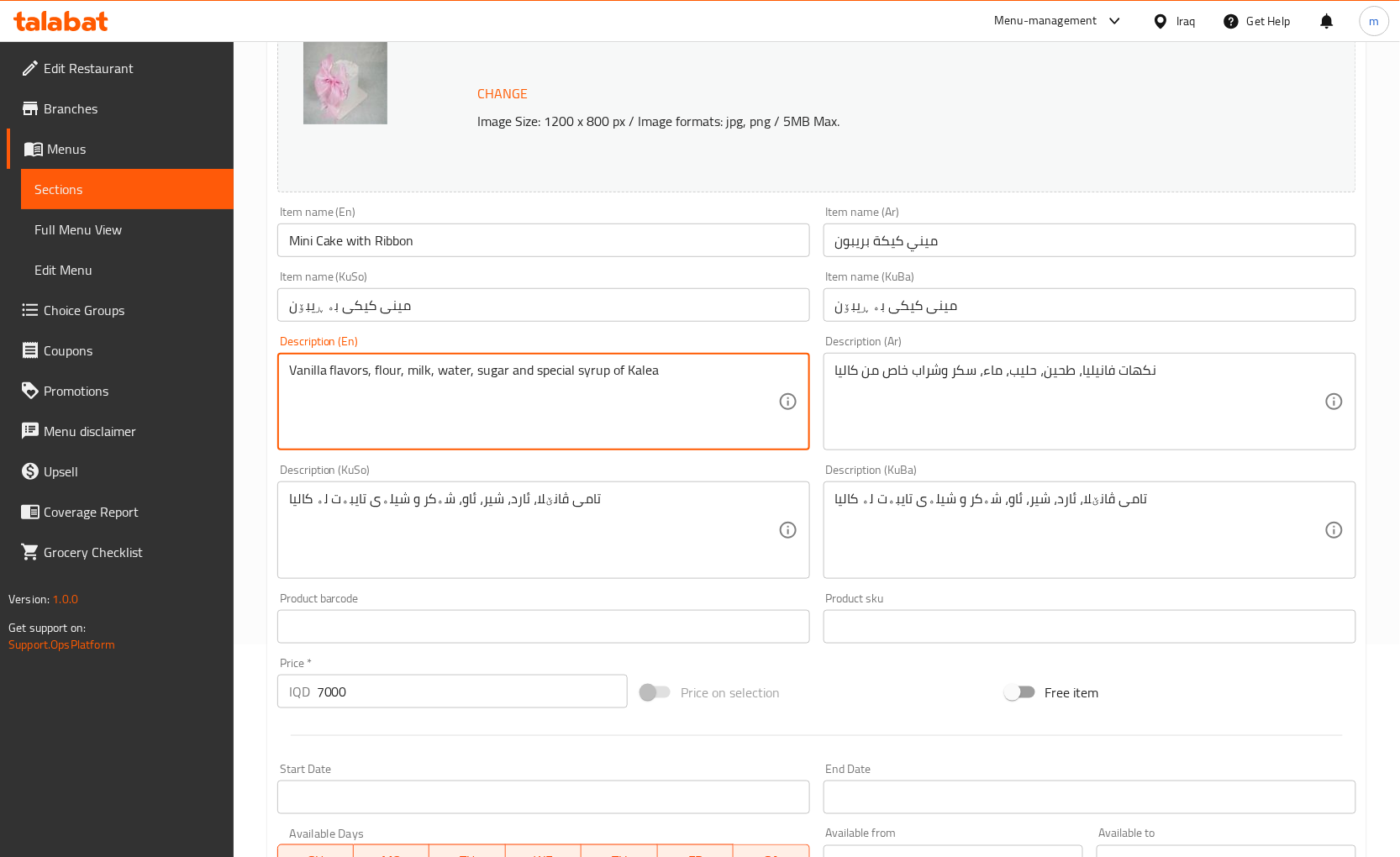 scroll, scrollTop: 249, scrollLeft: 0, axis: vertical 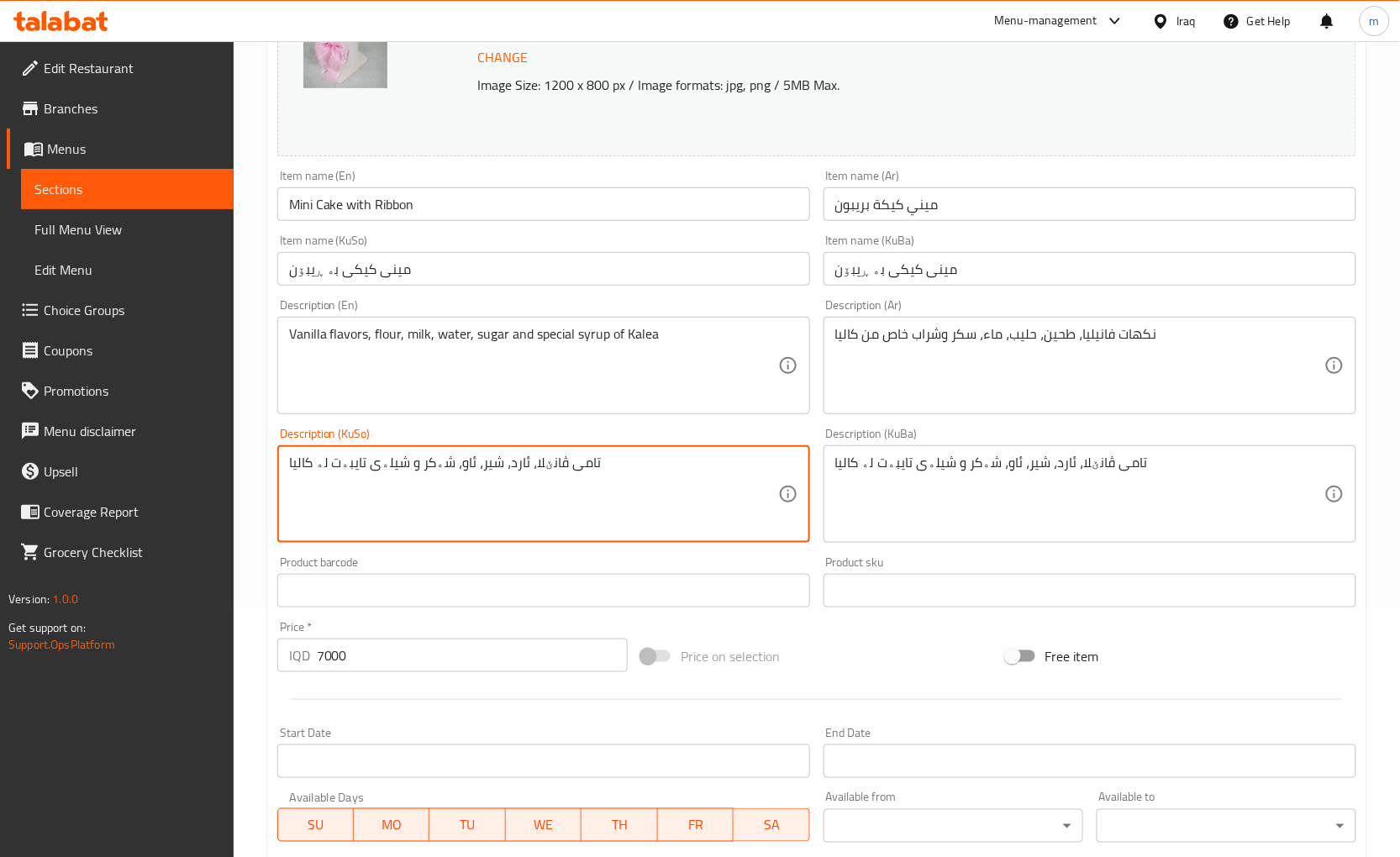 click on "[FIRST] [INGREDIENT], [INGREDIENT], [INGREDIENT], [INGREDIENT], [INGREDIENT] and [INGREDIENT] syrup of Kalea" at bounding box center (534, 494) 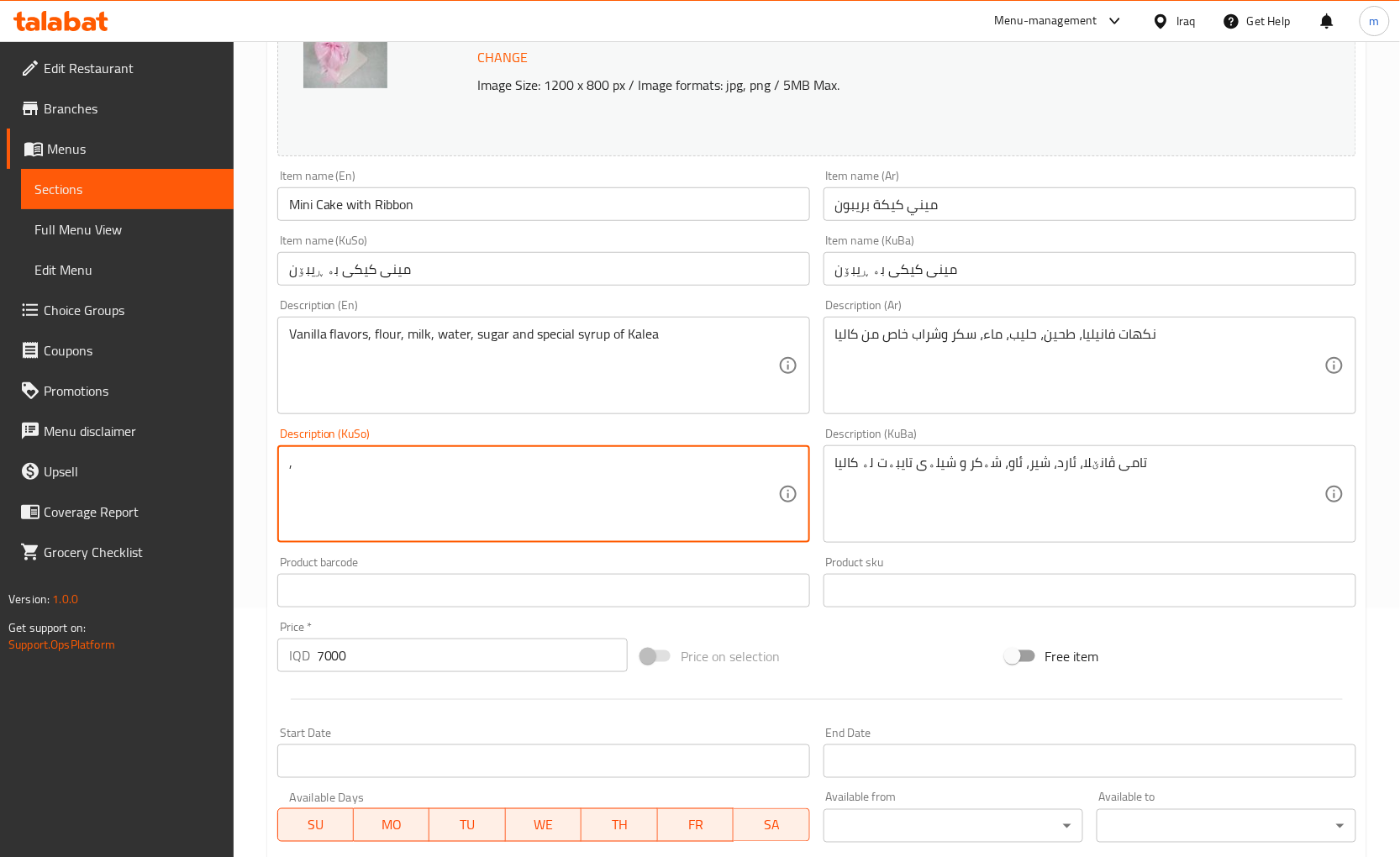 type on "[FIRST] [INGREDIENT], [INGREDIENT], [INGREDIENT], [INGREDIENT], [INGREDIENT] and [INGREDIENT] syrup of Kalea" 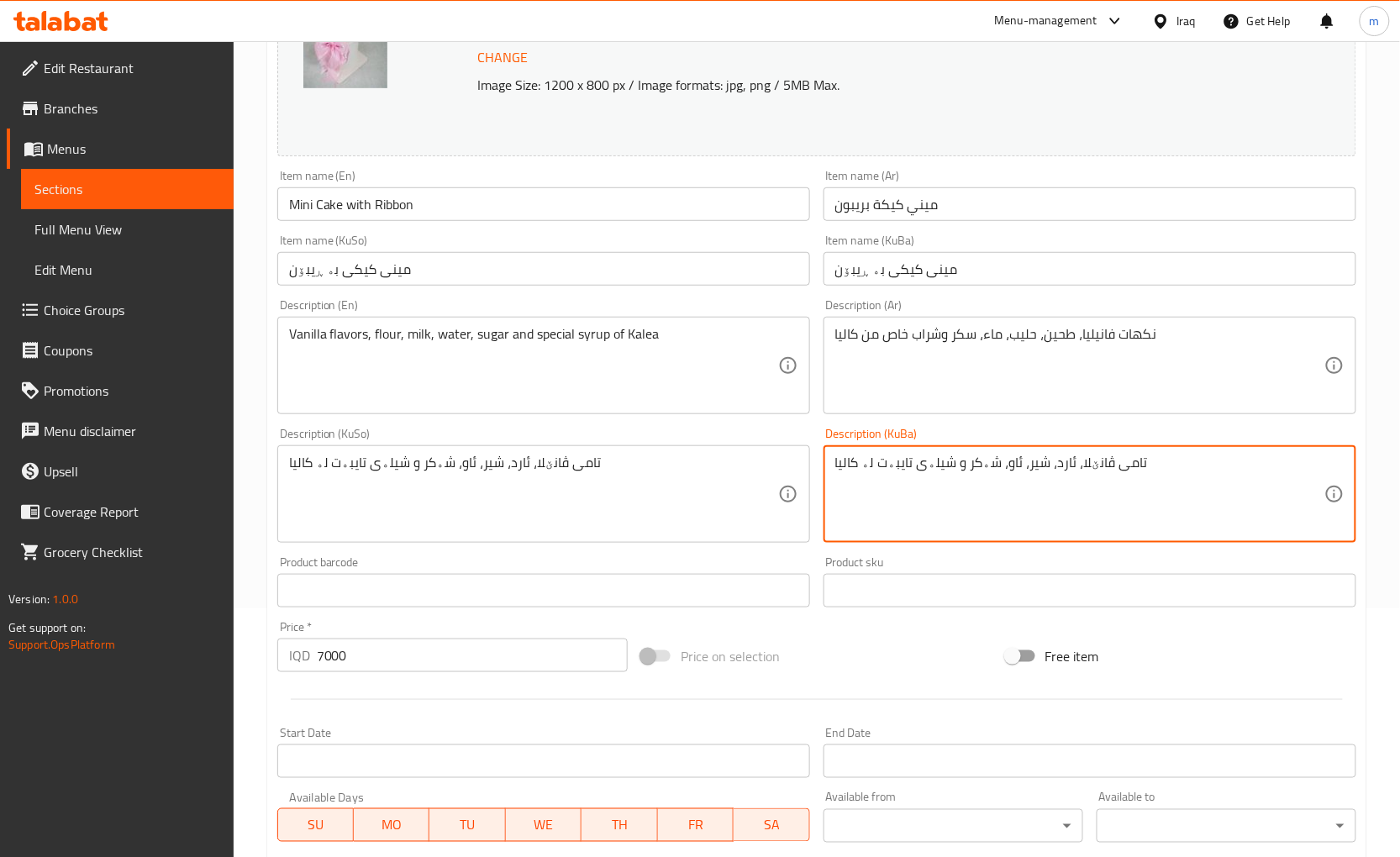 click on "[FIRST] [INGREDIENT], [INGREDIENT], [INGREDIENT], [INGREDIENT], [INGREDIENT] and [INGREDIENT] syrup of Kalea" at bounding box center [1080, 494] 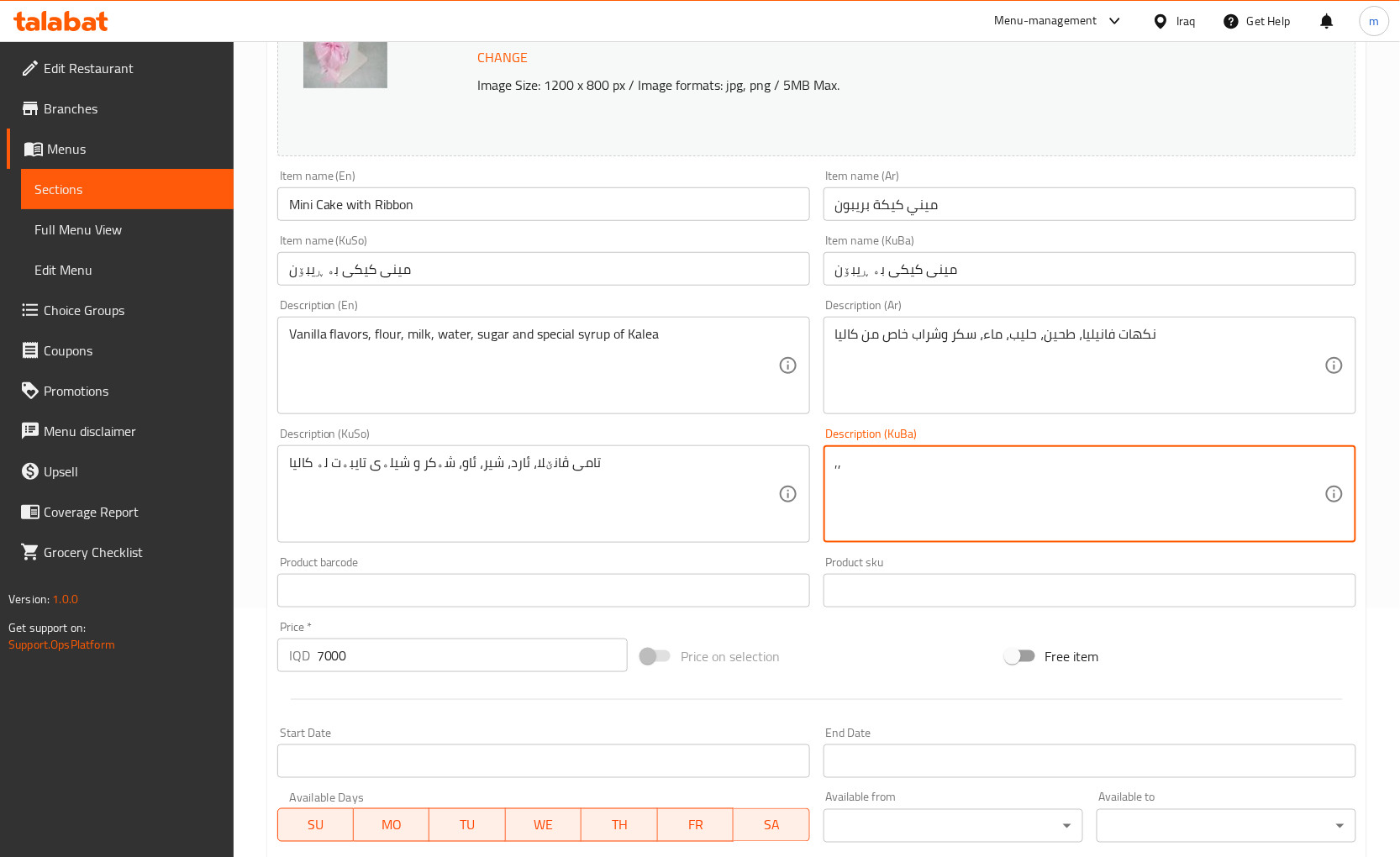type on "، ," 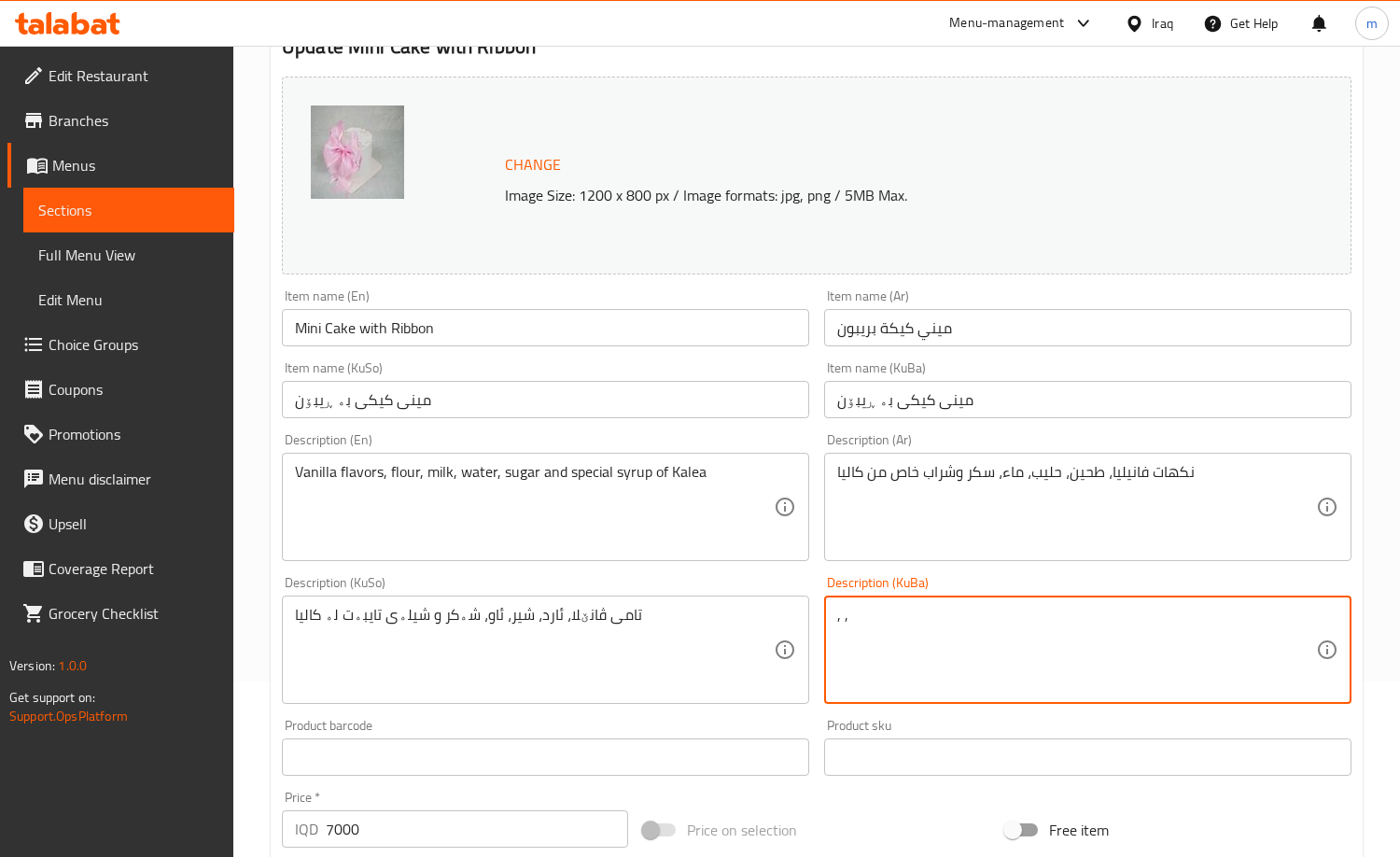 scroll, scrollTop: 0, scrollLeft: 0, axis: both 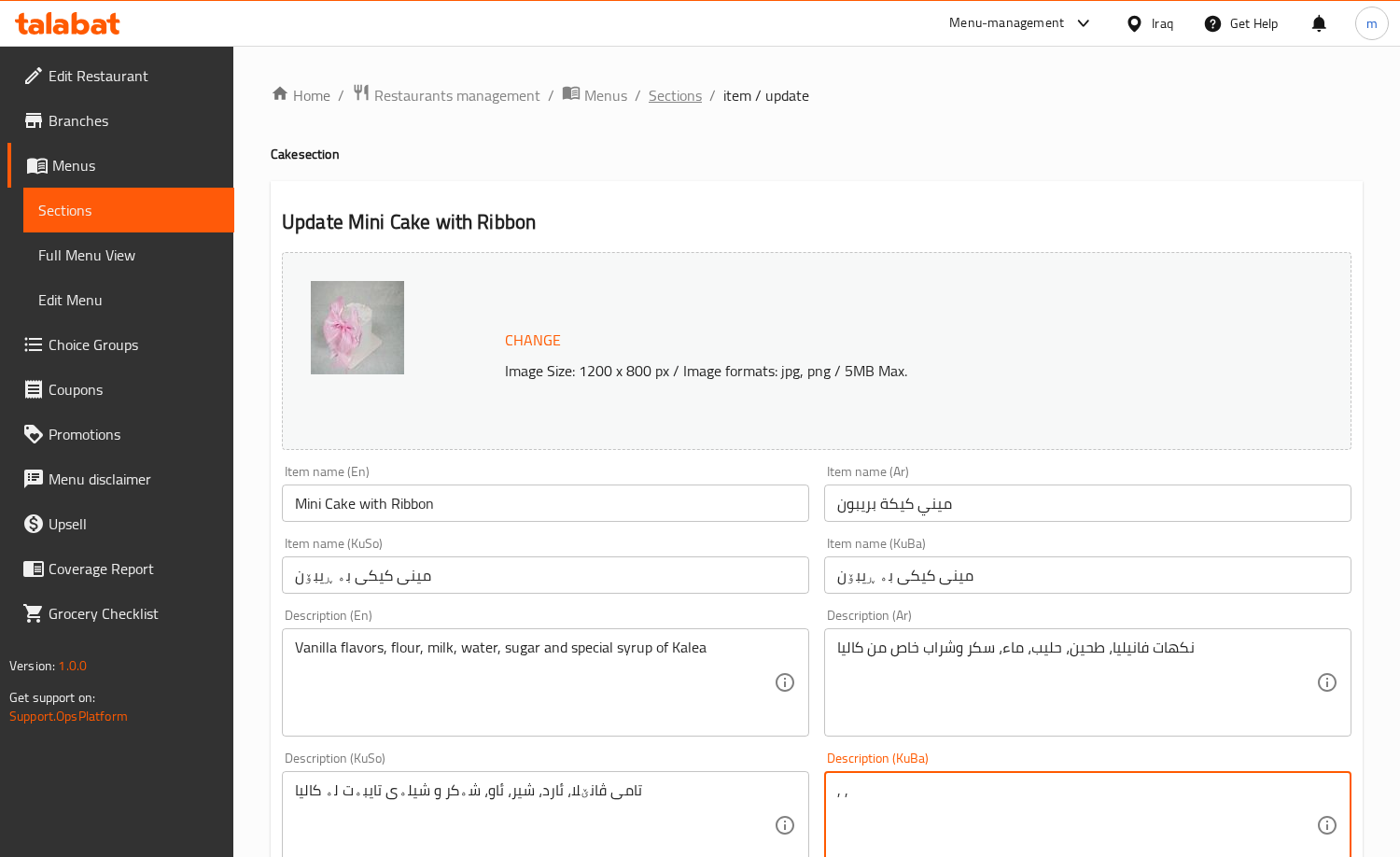 click on "Sections" at bounding box center (675, 95) 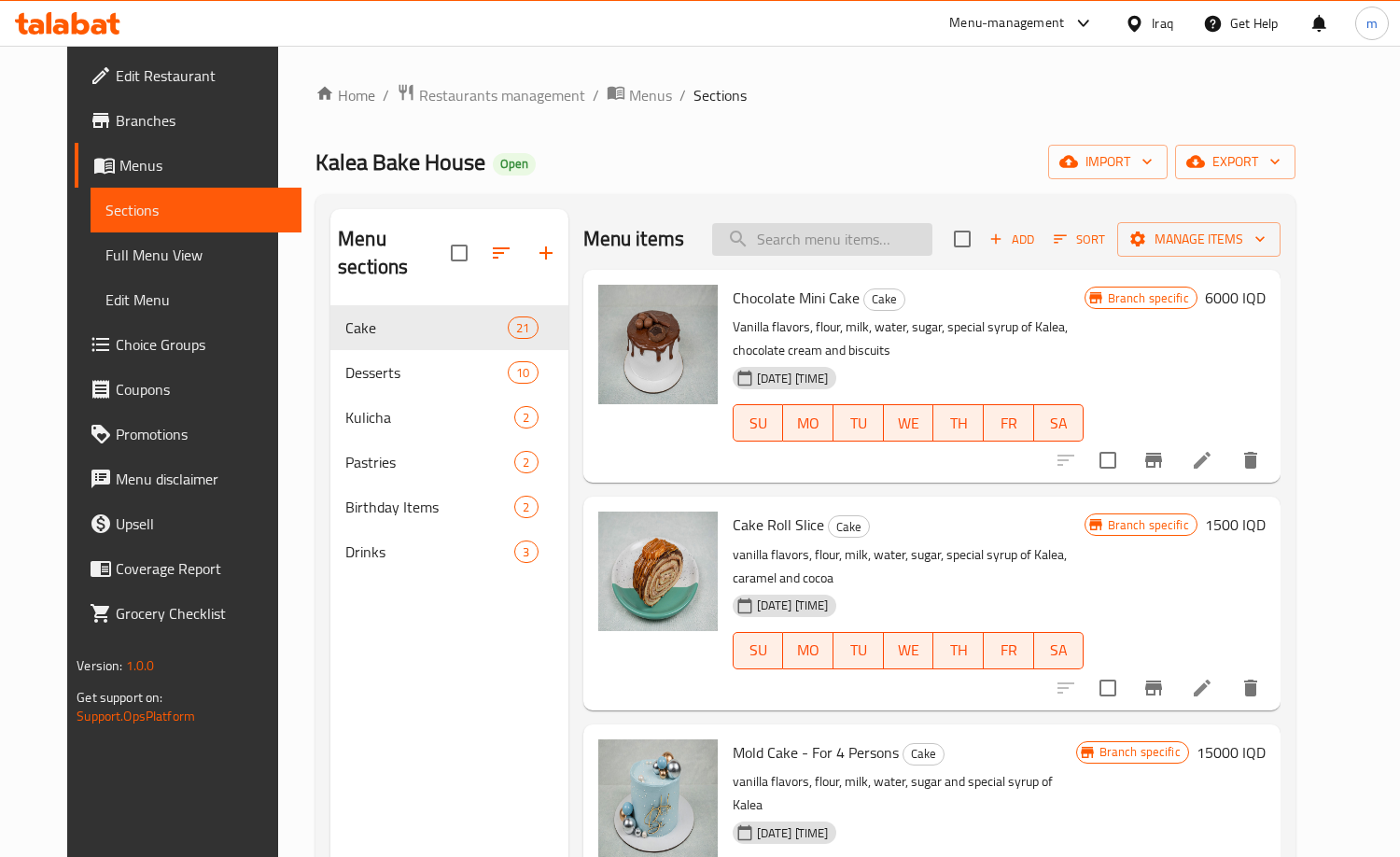 click at bounding box center (822, 239) 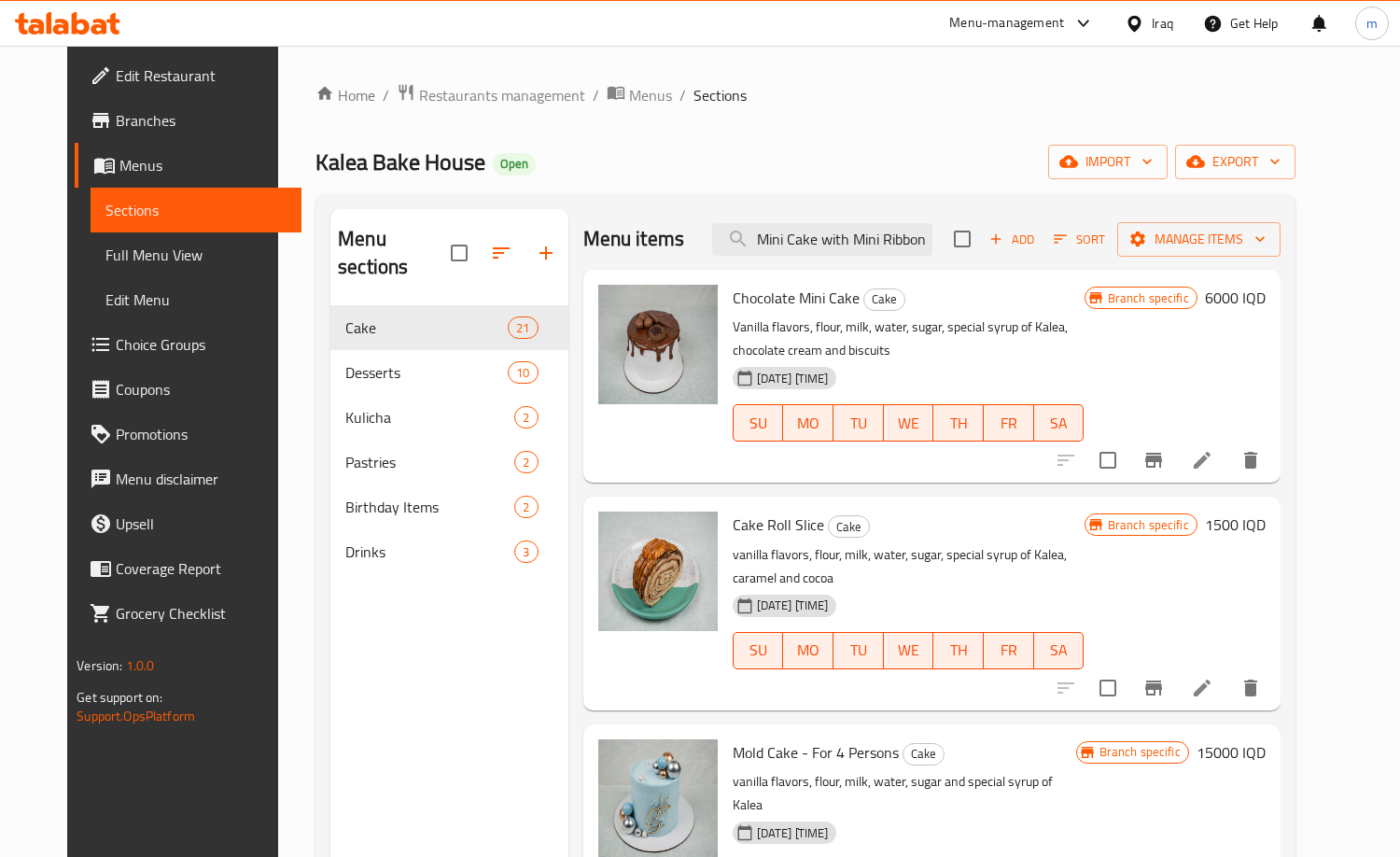 scroll, scrollTop: 0, scrollLeft: 2, axis: horizontal 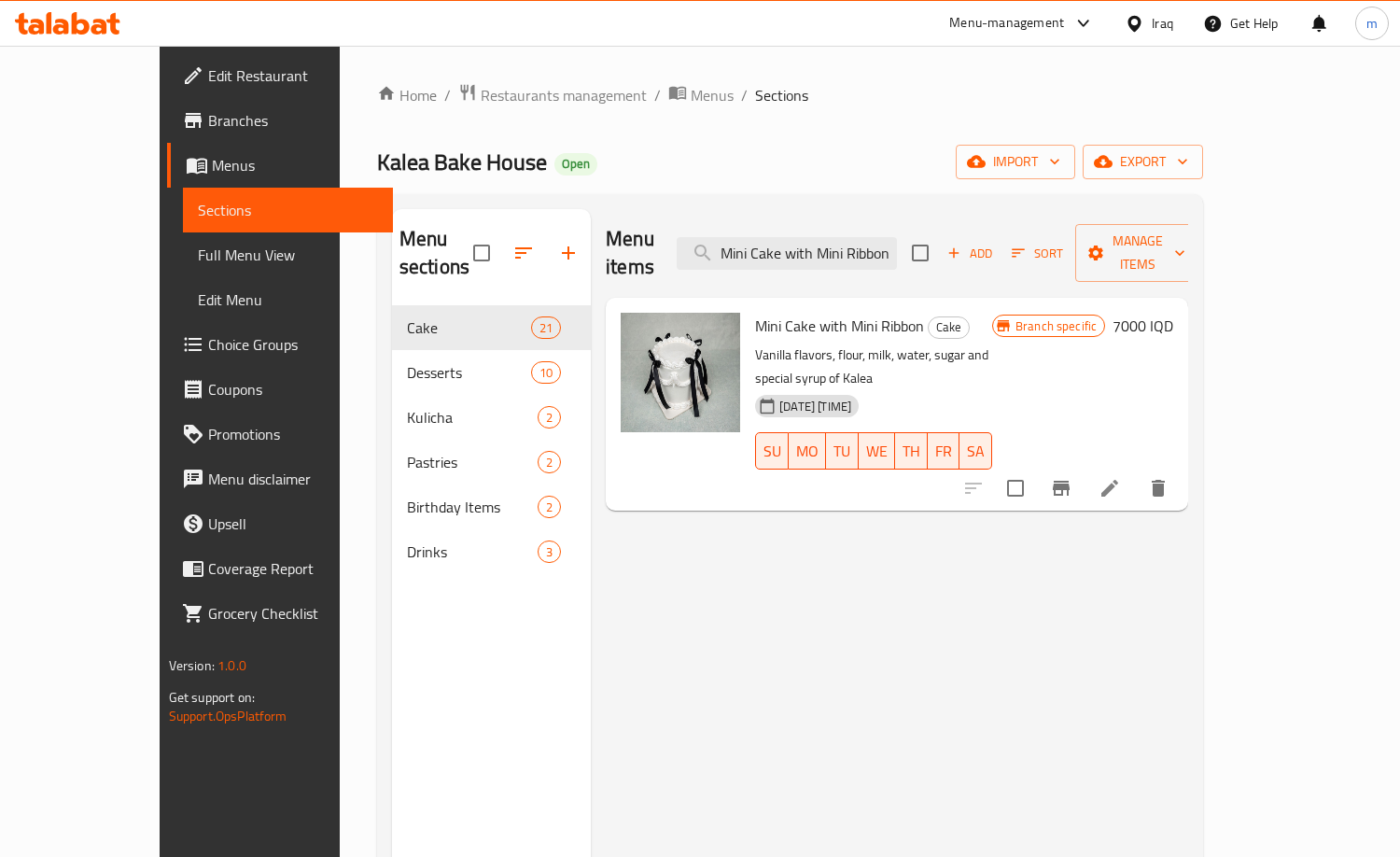 type on "Mini Cake with Mini Ribbon" 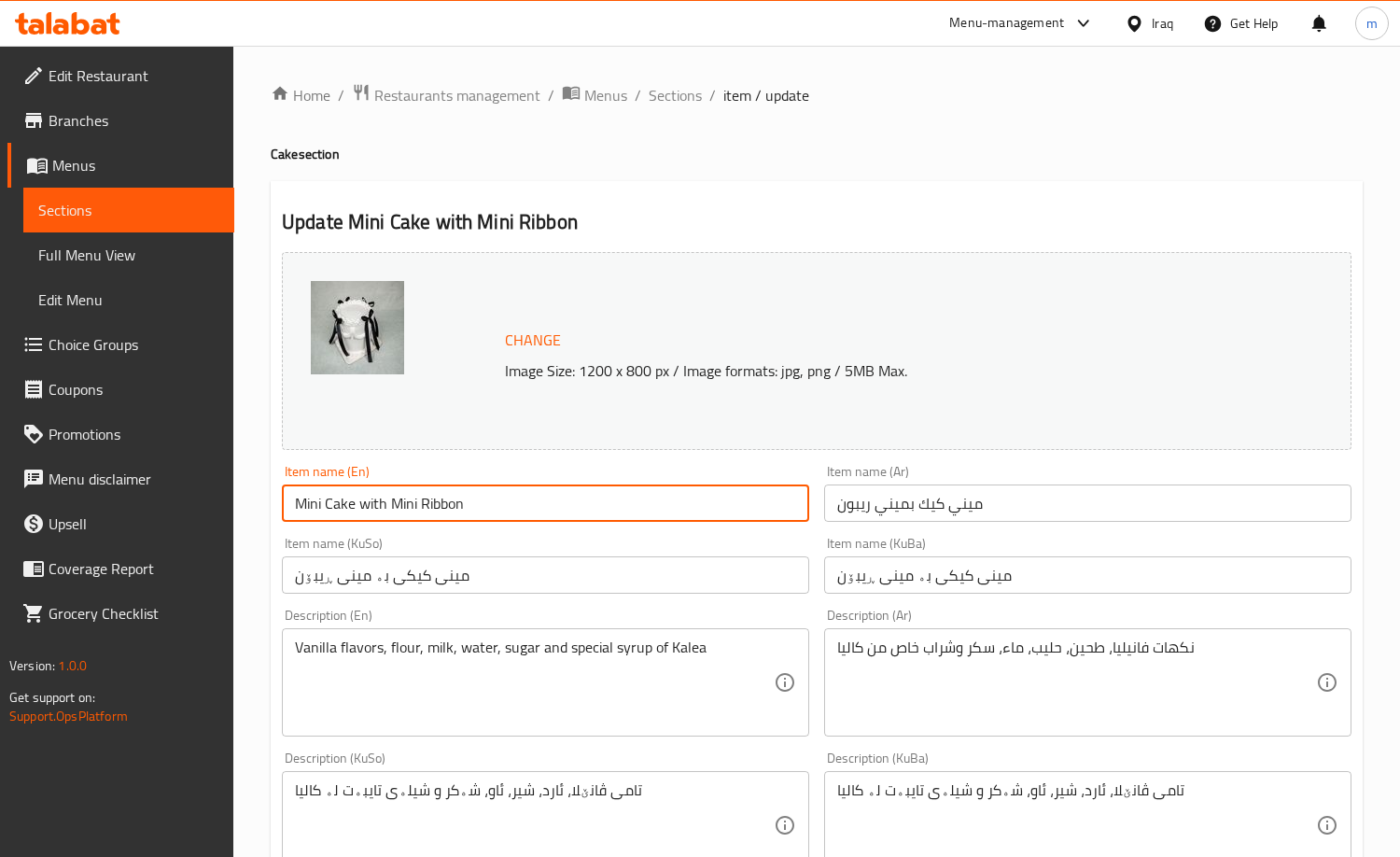 click on "Mini Cake with Mini Ribbon" at bounding box center [545, 503] 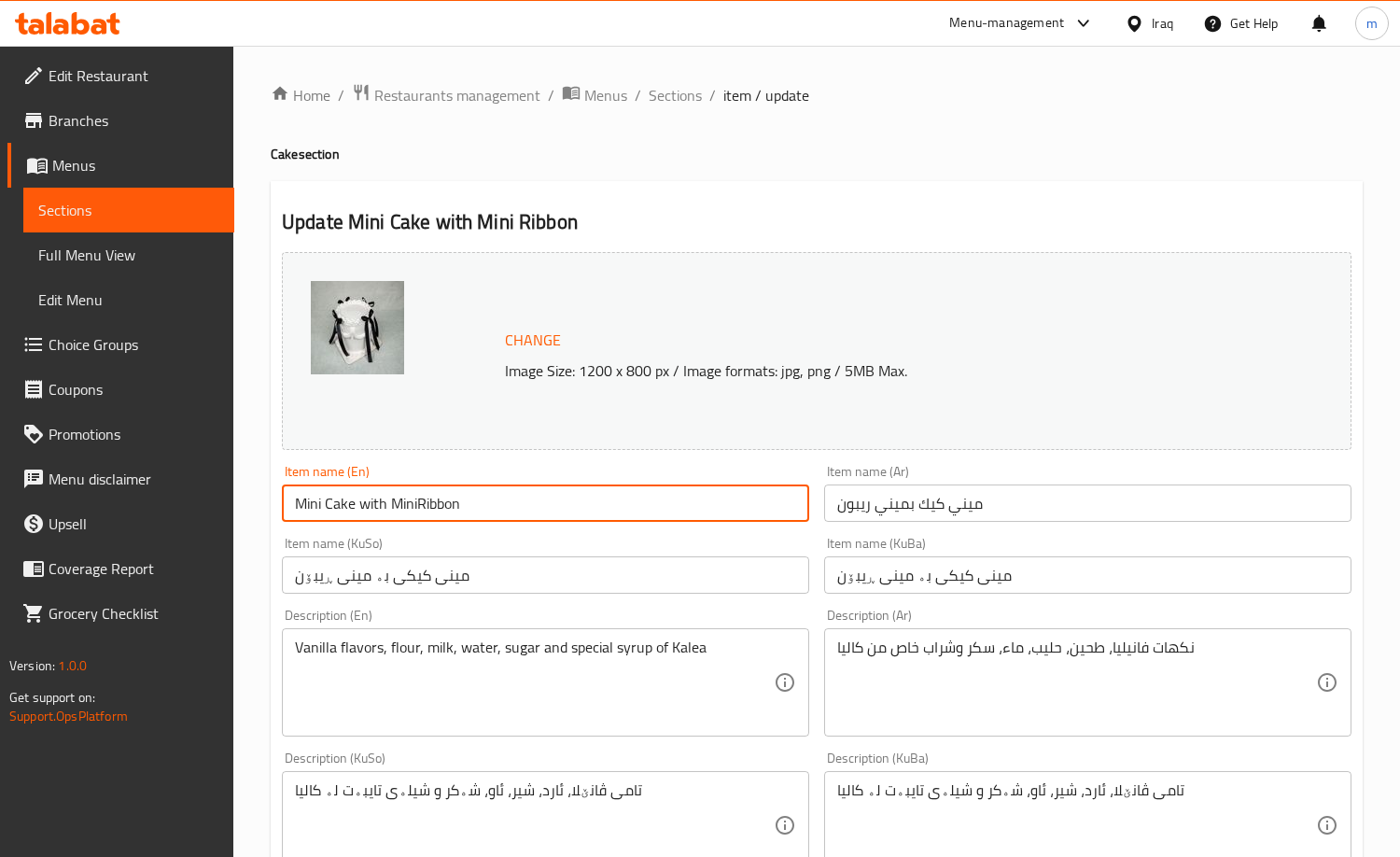 type on "Mini Cake with Mini Ribbon" 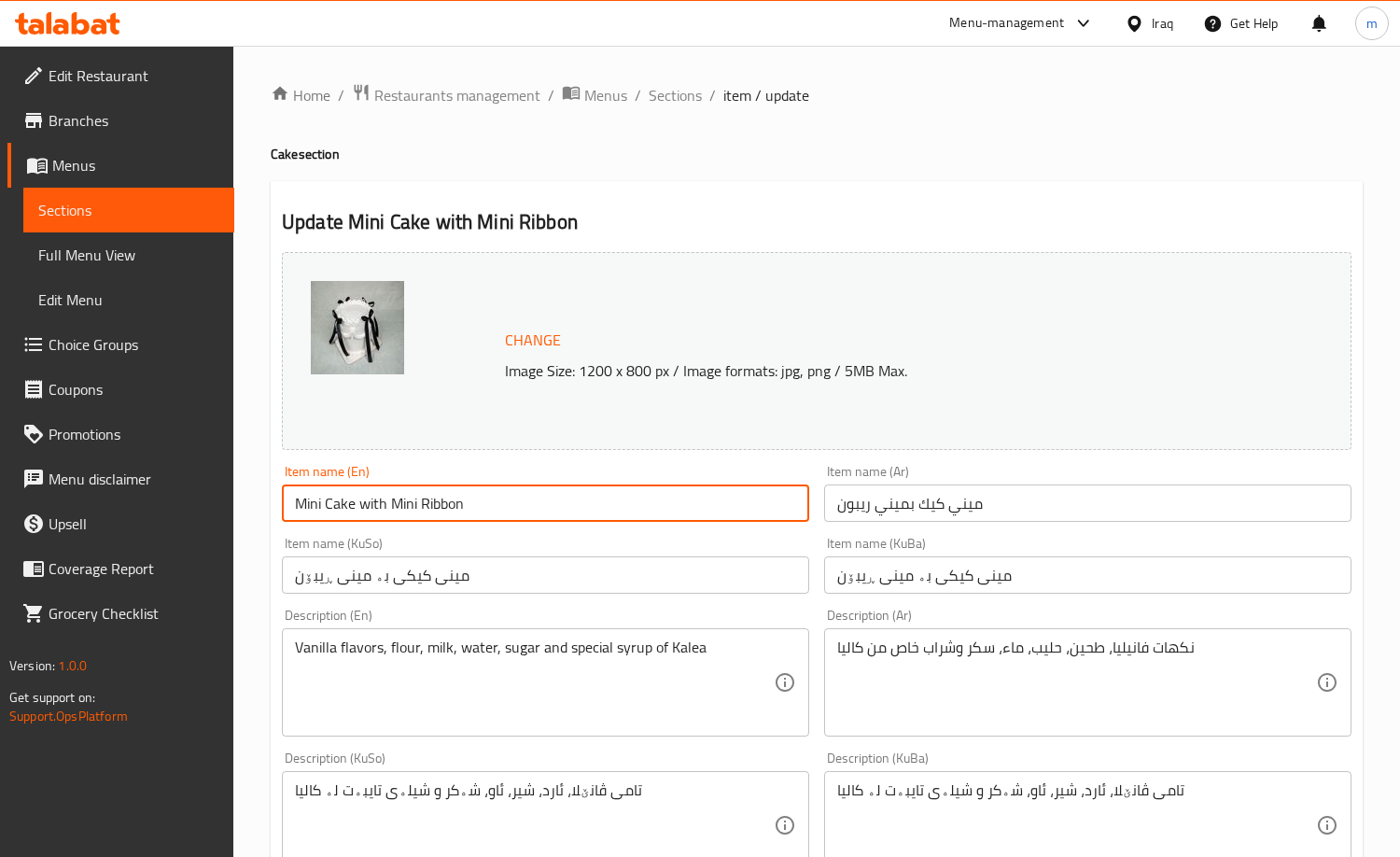 scroll, scrollTop: 704, scrollLeft: 0, axis: vertical 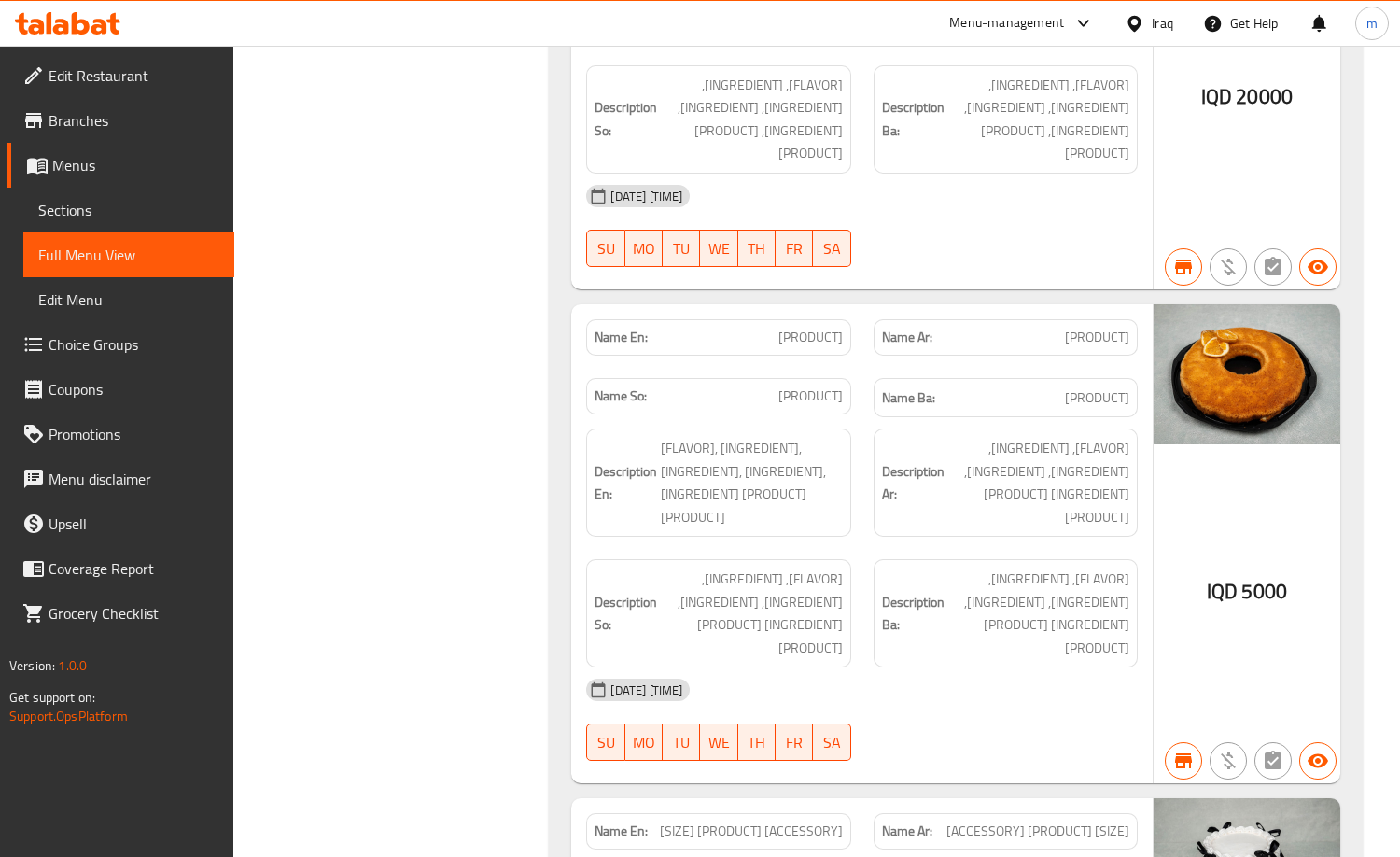 click on "Mini Cake with Mini Ribbon" at bounding box center (751, 831) 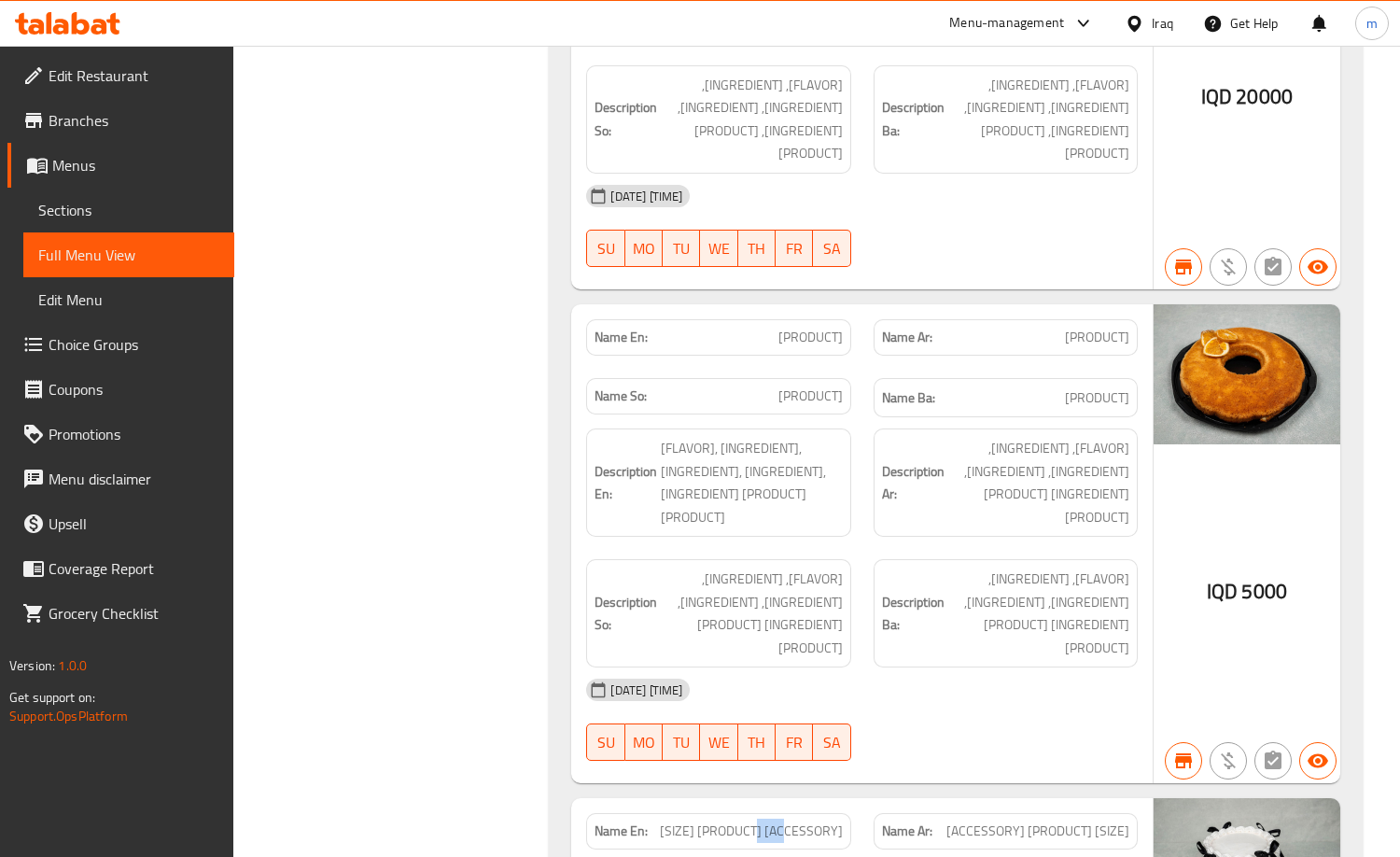 click on "Mini Cake with Mini Ribbon" at bounding box center (751, 831) 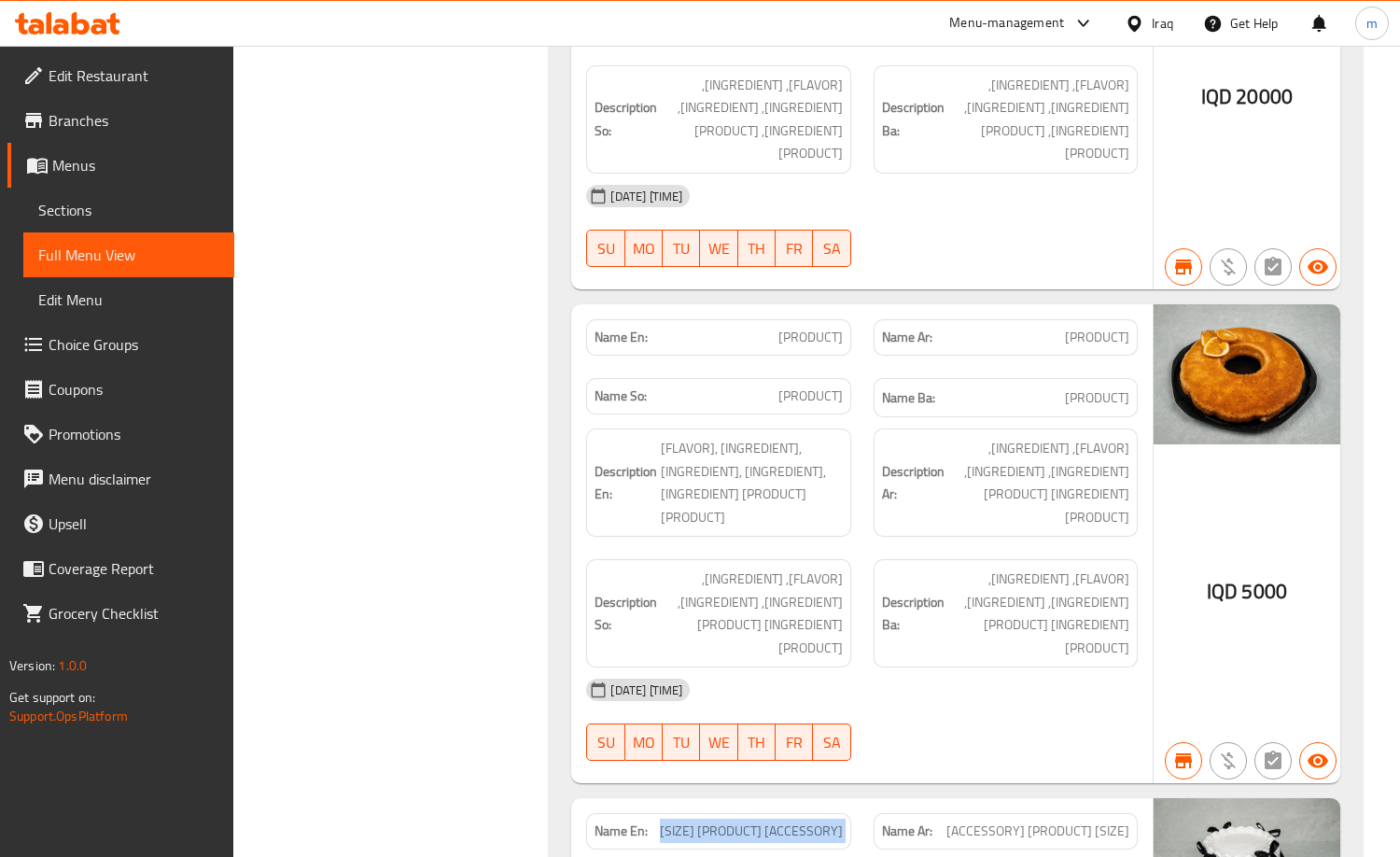 click on "Mini Cake with Mini Ribbon" at bounding box center (751, 831) 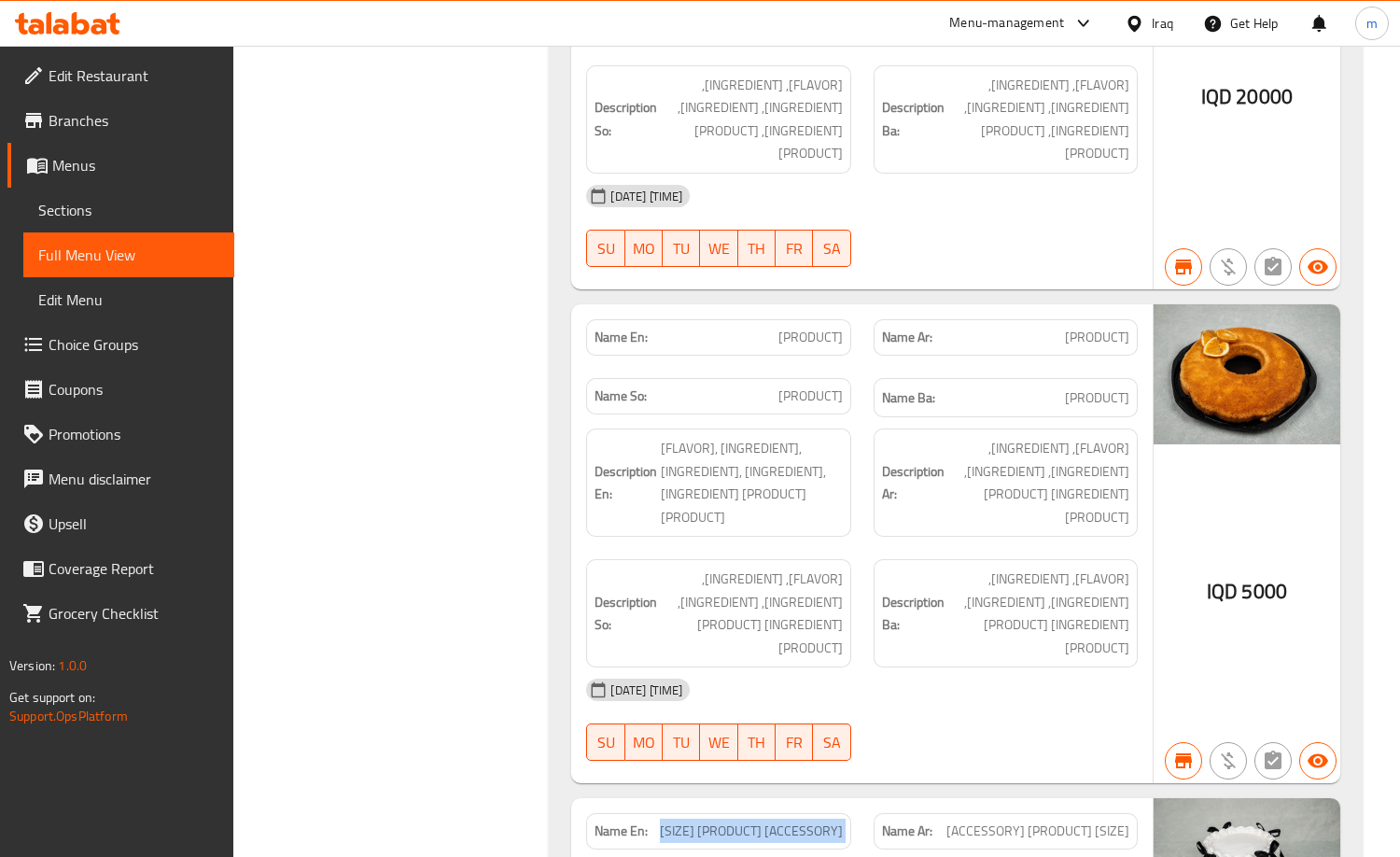 copy on "Mini Cake with Mini Ribbon" 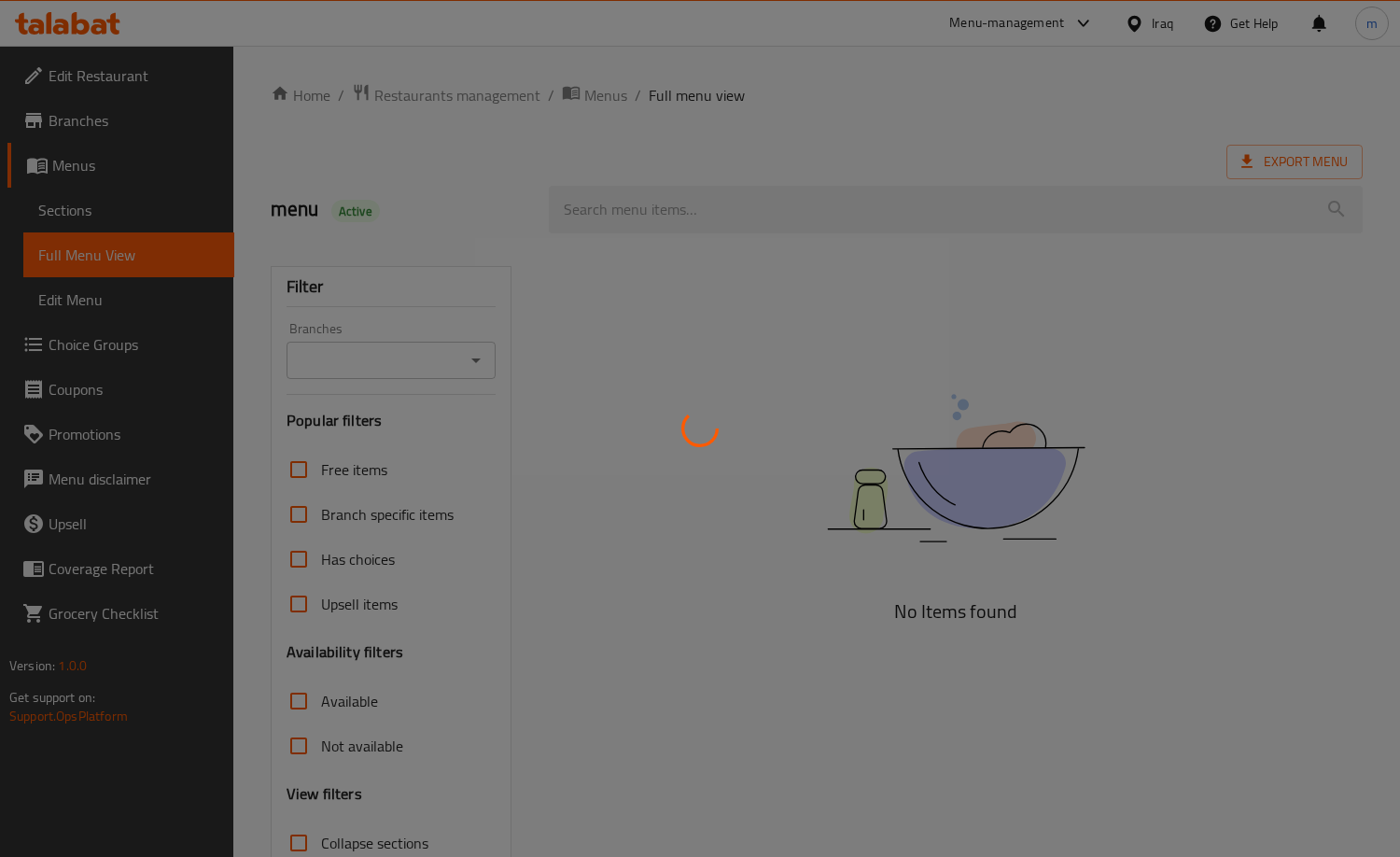 scroll, scrollTop: 0, scrollLeft: 0, axis: both 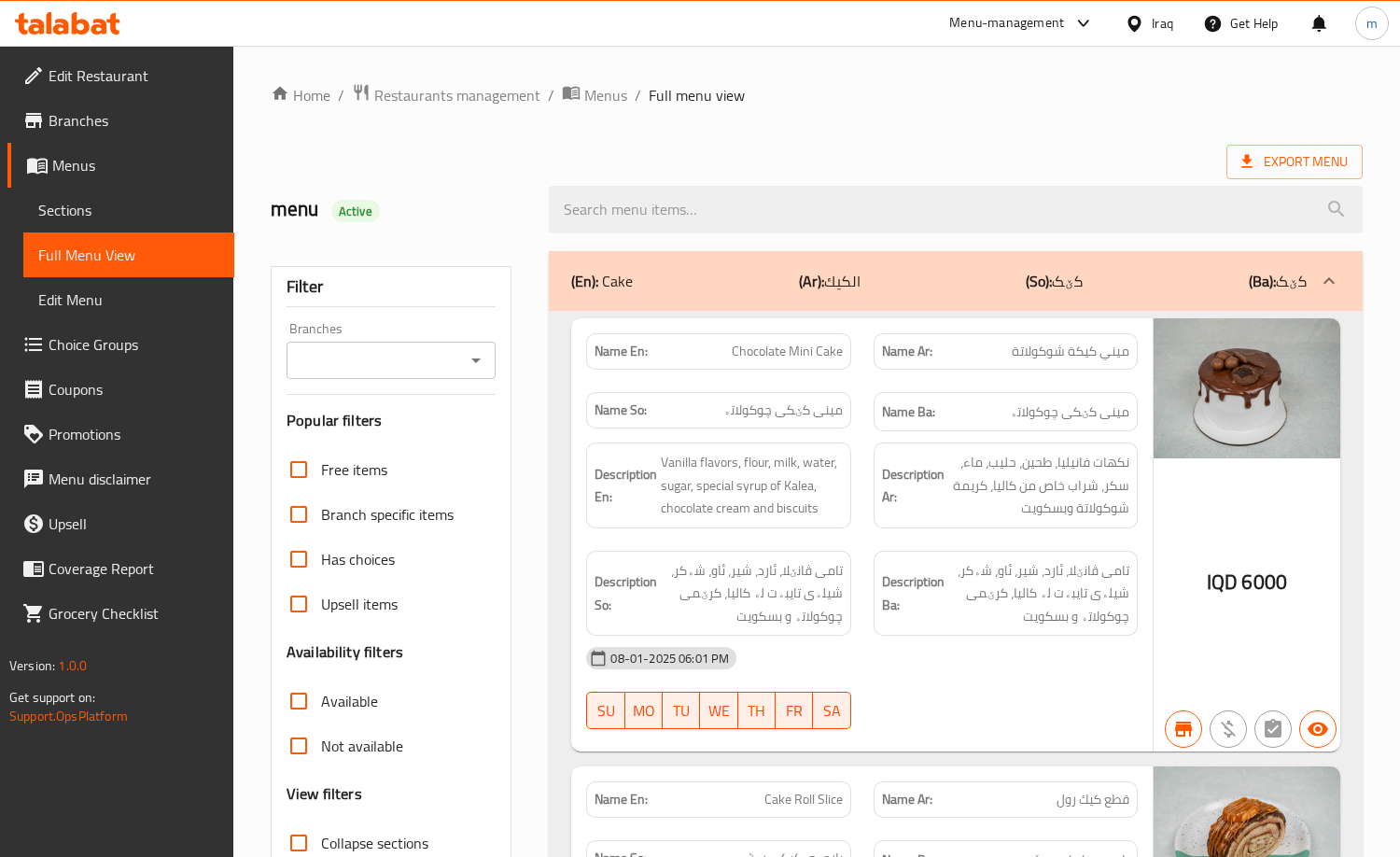 click 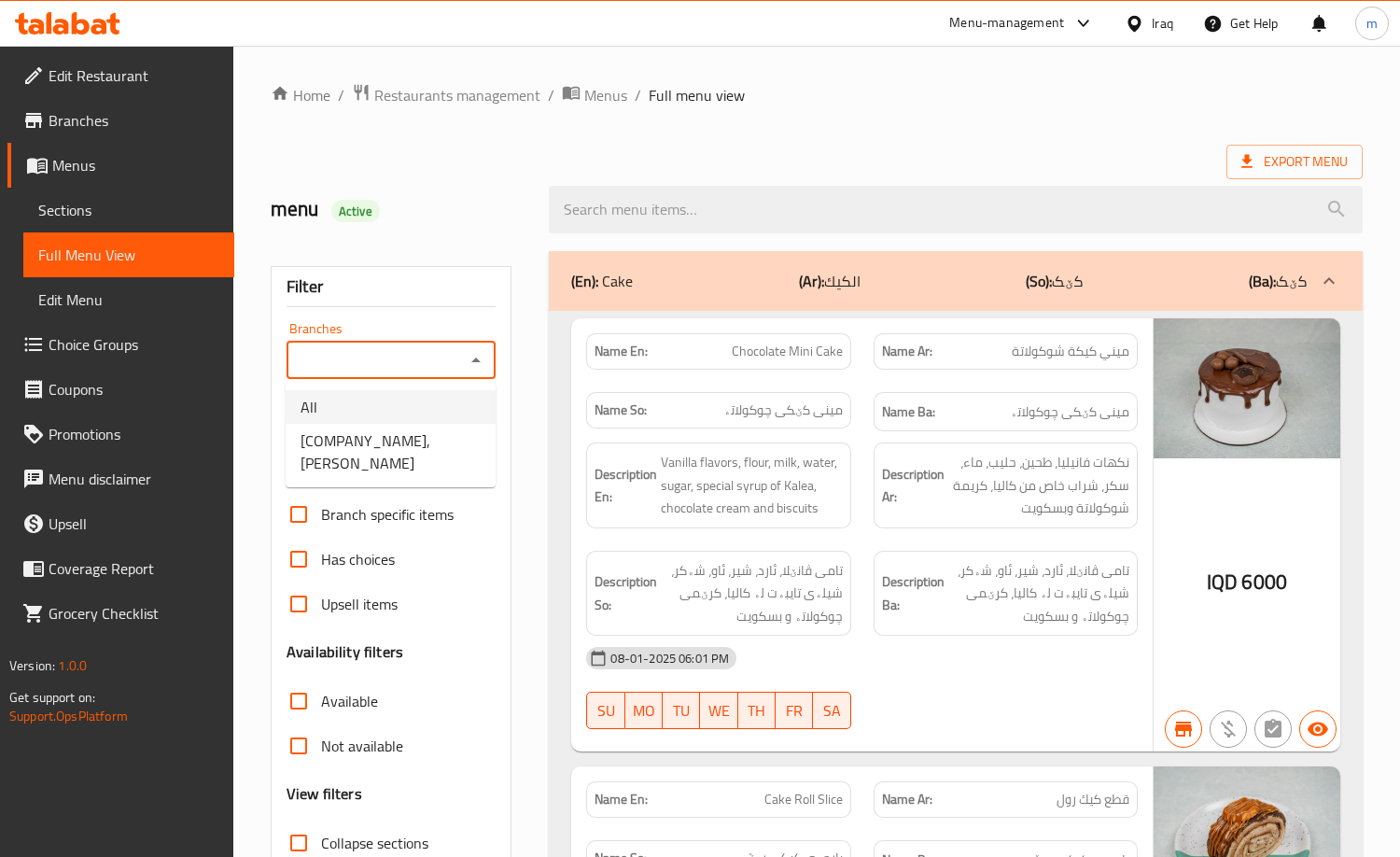 click on "[BRAND], [BRAND]" at bounding box center [390, 452] 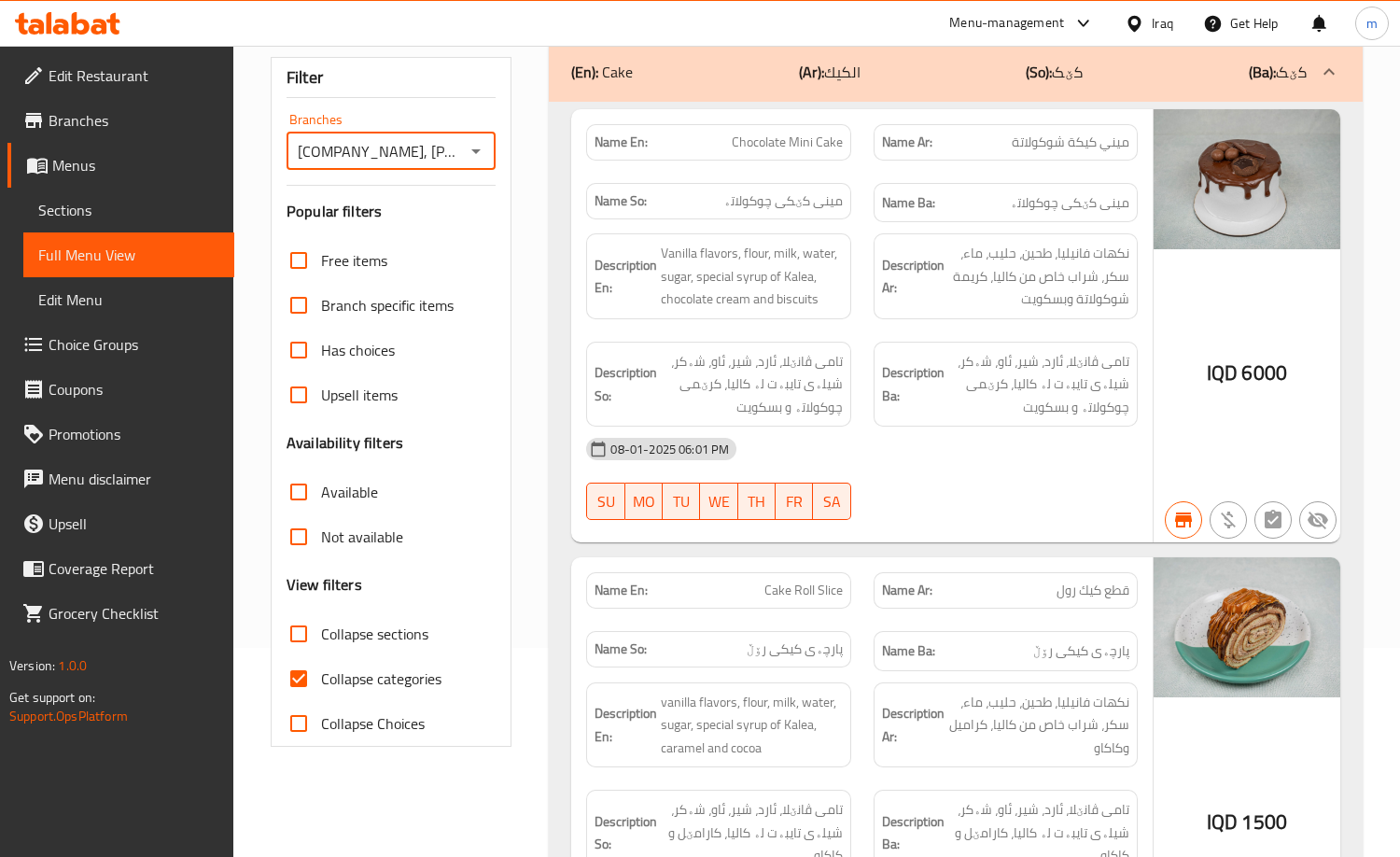 scroll, scrollTop: 498, scrollLeft: 0, axis: vertical 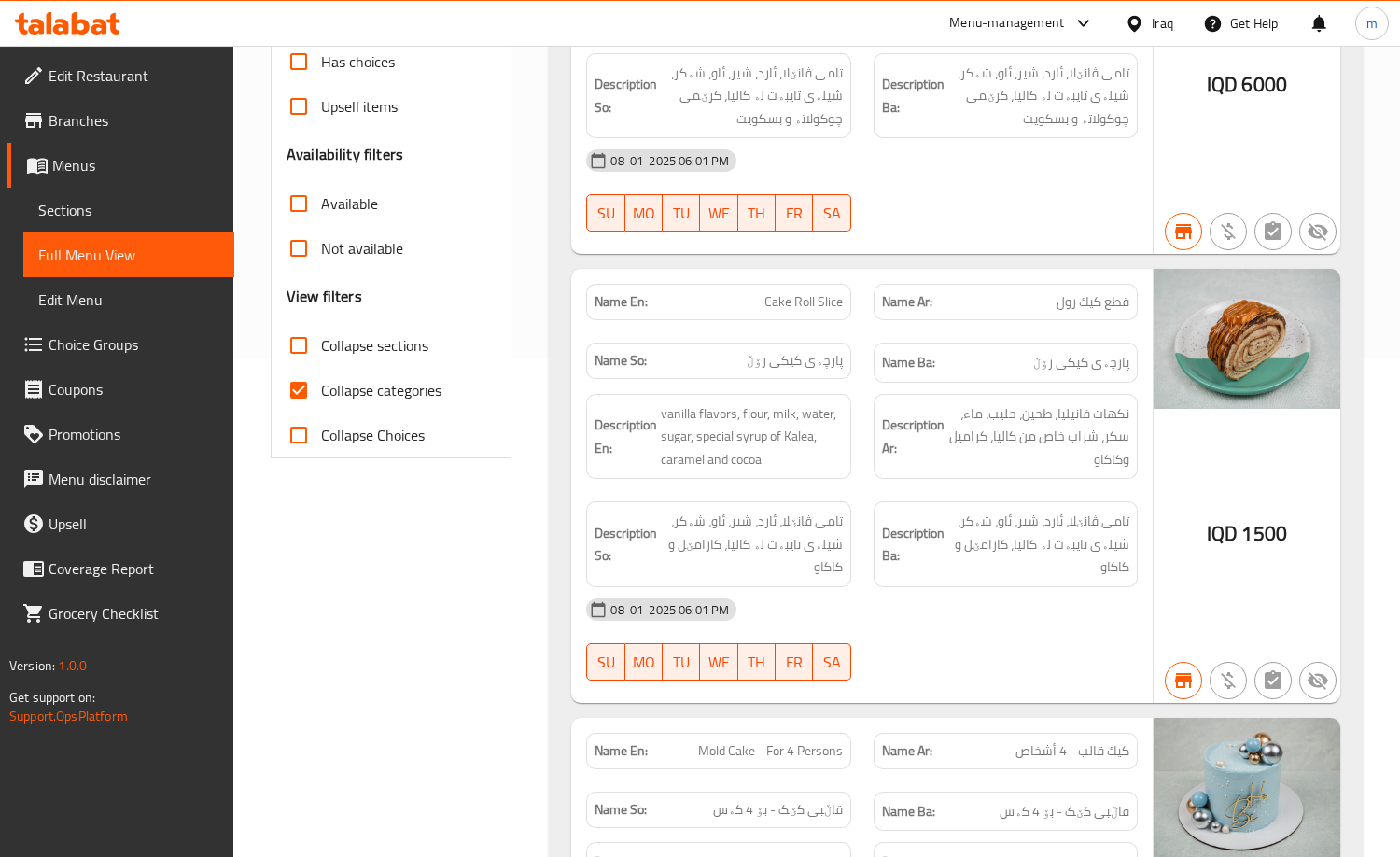 click on "Collapse categories" at bounding box center (299, 390) 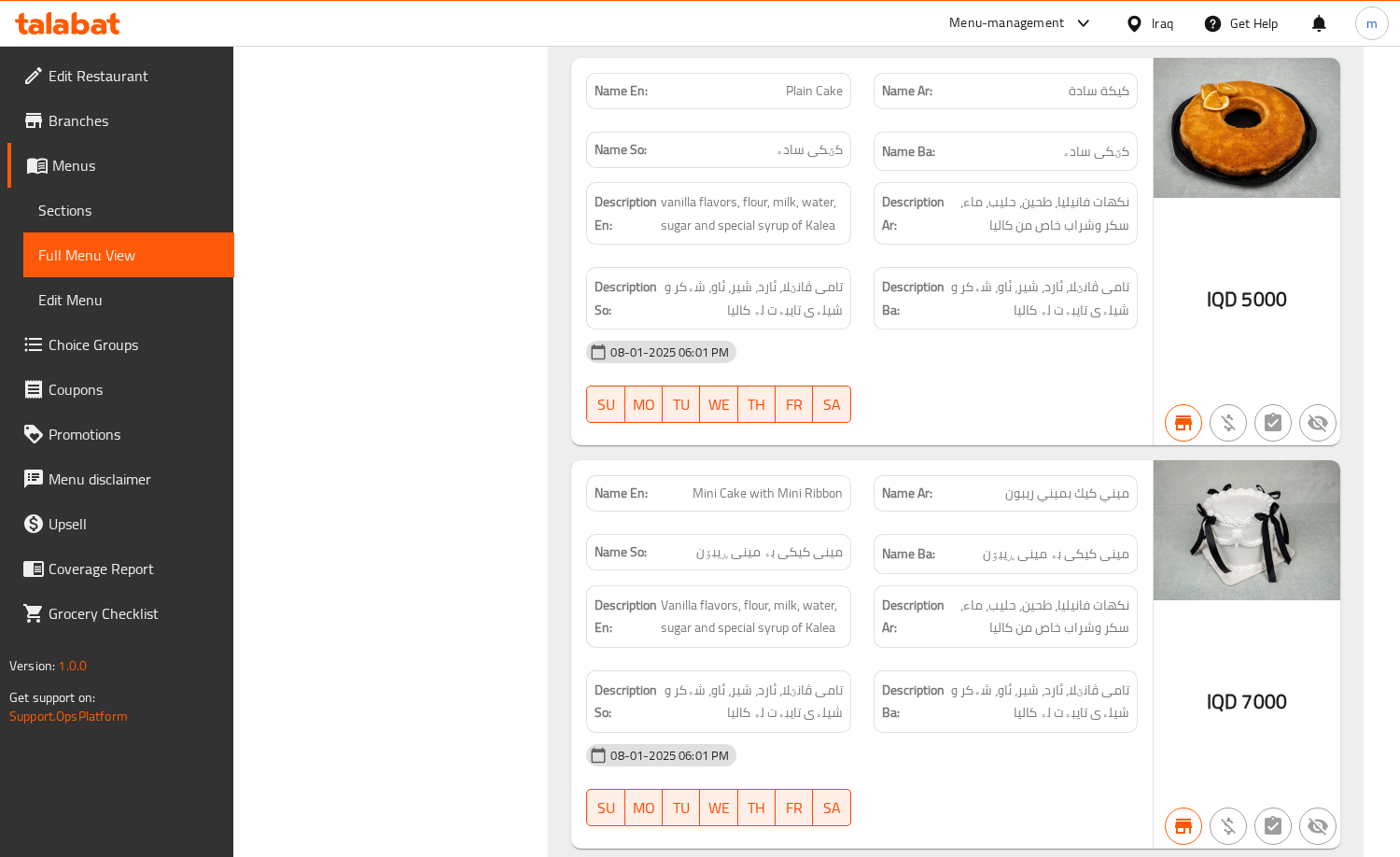 scroll, scrollTop: 2241, scrollLeft: 0, axis: vertical 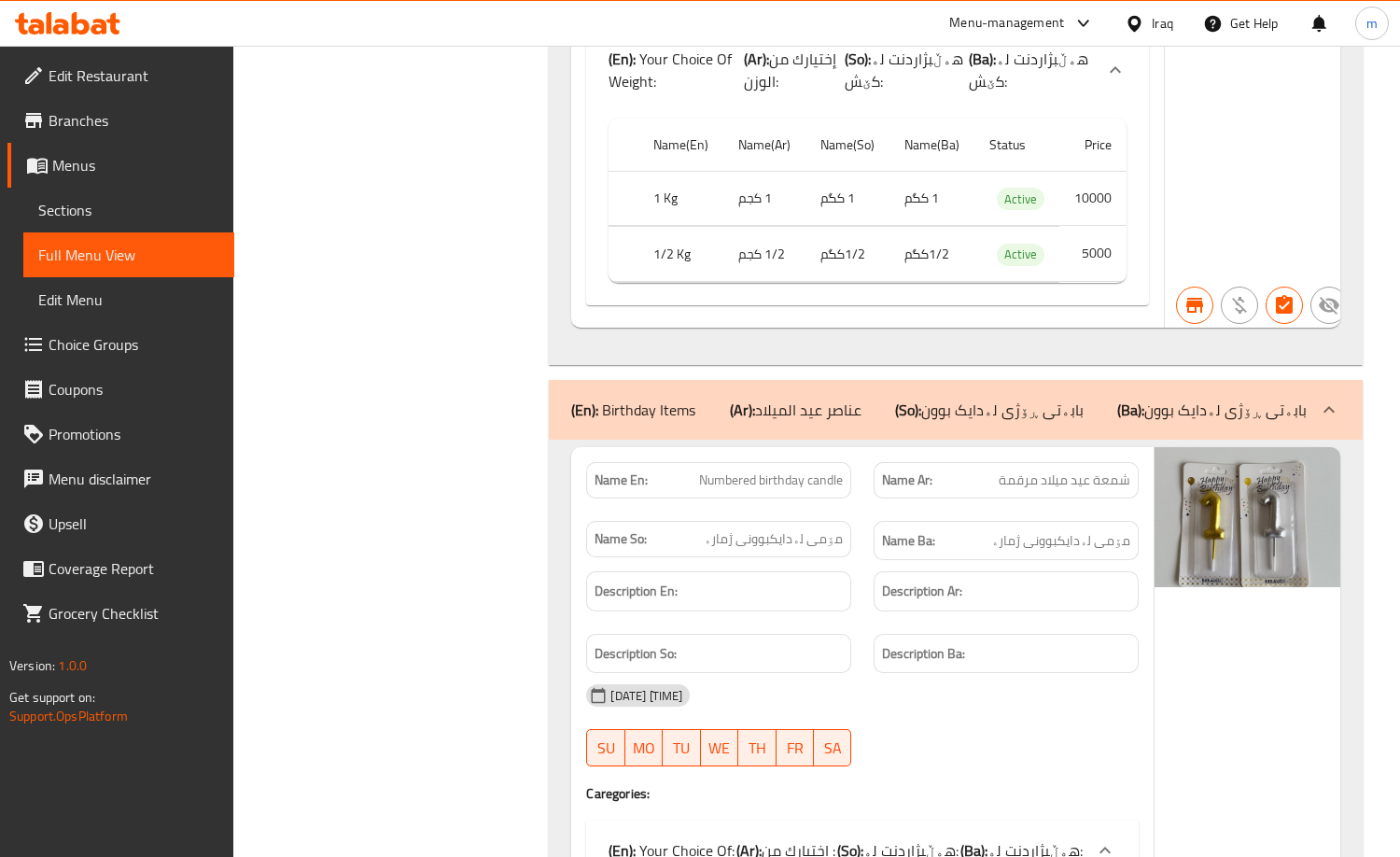 click on "Name En: Biscuits Name Ar: بسكويت Name So: بیسکویت Name Ba: بیسکویت Description En: Flour, milk, sugar, Nutella cream and cocoa cream Description Ar: طحين، حليب، سكر، نوتيلا كريمة وكريمة كاكاو Description So: ئارد، شیر، شەکر، کرێمی نۆتێلا و کرێمی کاکاو Description Ba: ئارد، شیر، شەکر، کرێمی نۆتێلا و کرێمی کاکاو 08-01-2025 07:16 PM SU MO TU WE TH FR SA Caregories: (En):   Your Choice Of Weight: (Ar): إختيارك من الوزن: (So): هەڵبژاردنت لە کێش: (Ba): هەڵبژاردنت لە کێش: Name(En) Name(Ar) Name(So) Name(Ba) Status Price 1 Kg 1 كجم 1 کگم 1 کگم Active 12000 1/2 Kg 1/2 كجم 1/2کگم 1/2کگم Active 6000 IQD 0 Name En: Dry Burma Name Ar: برمة جاف Name So: برمەی وشک Name Ba: برمەی وشک Description En: Flour, sugar, bit salt, walnut and special flavors of kalea Description Ar: Description So: Description Ba: SU MO TU" at bounding box center (955, -11255) 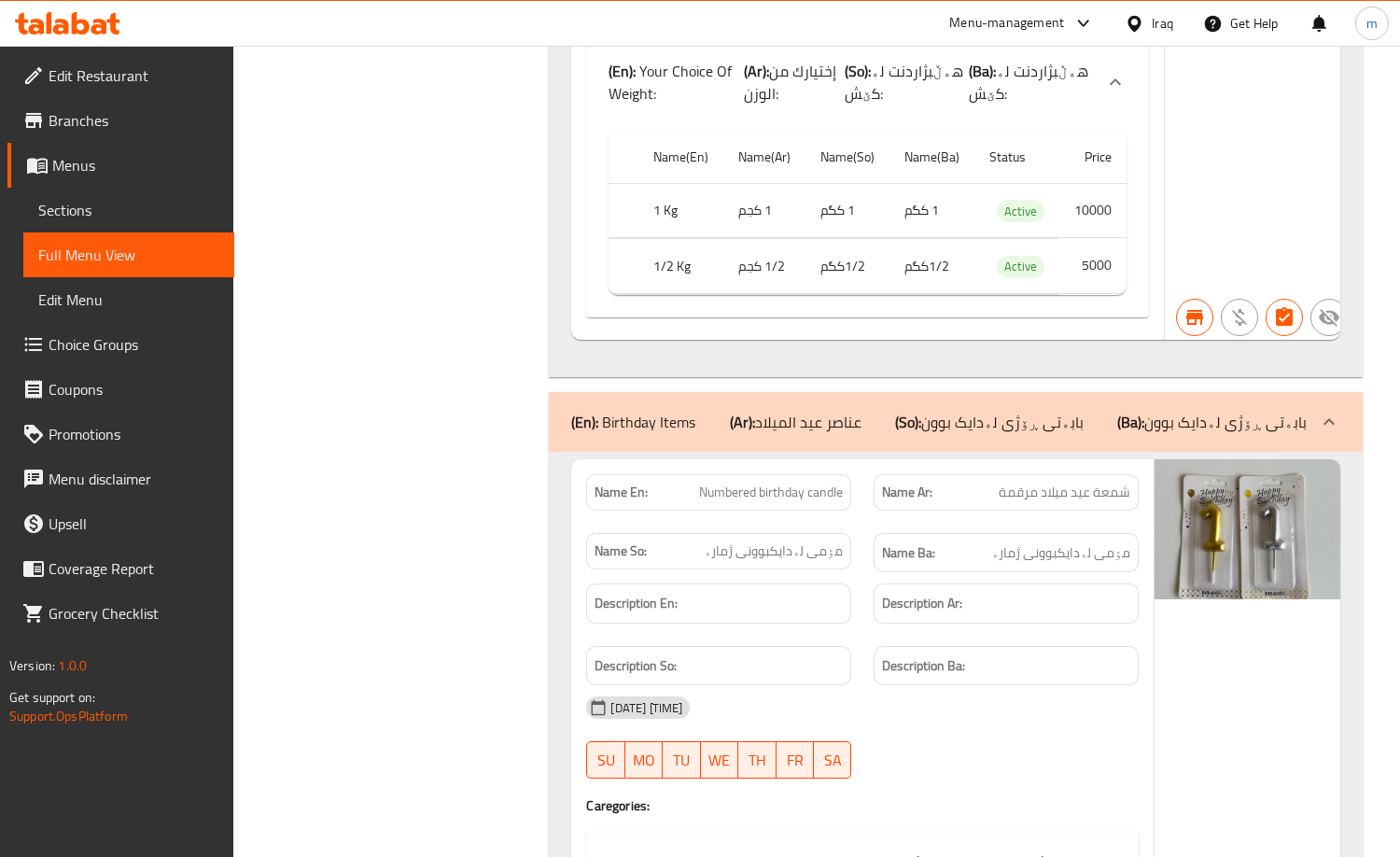 scroll, scrollTop: 16032, scrollLeft: 0, axis: vertical 